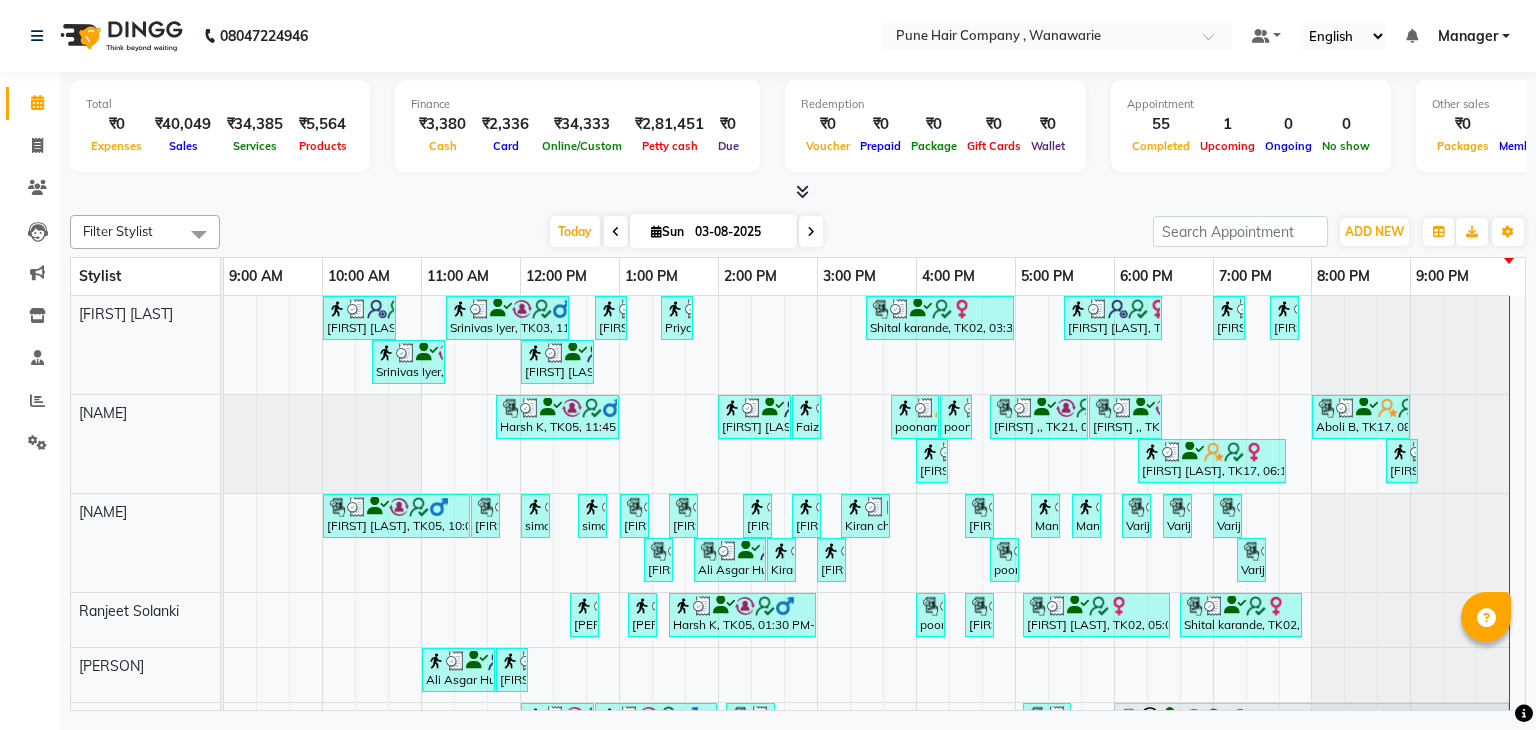 scroll, scrollTop: 0, scrollLeft: 0, axis: both 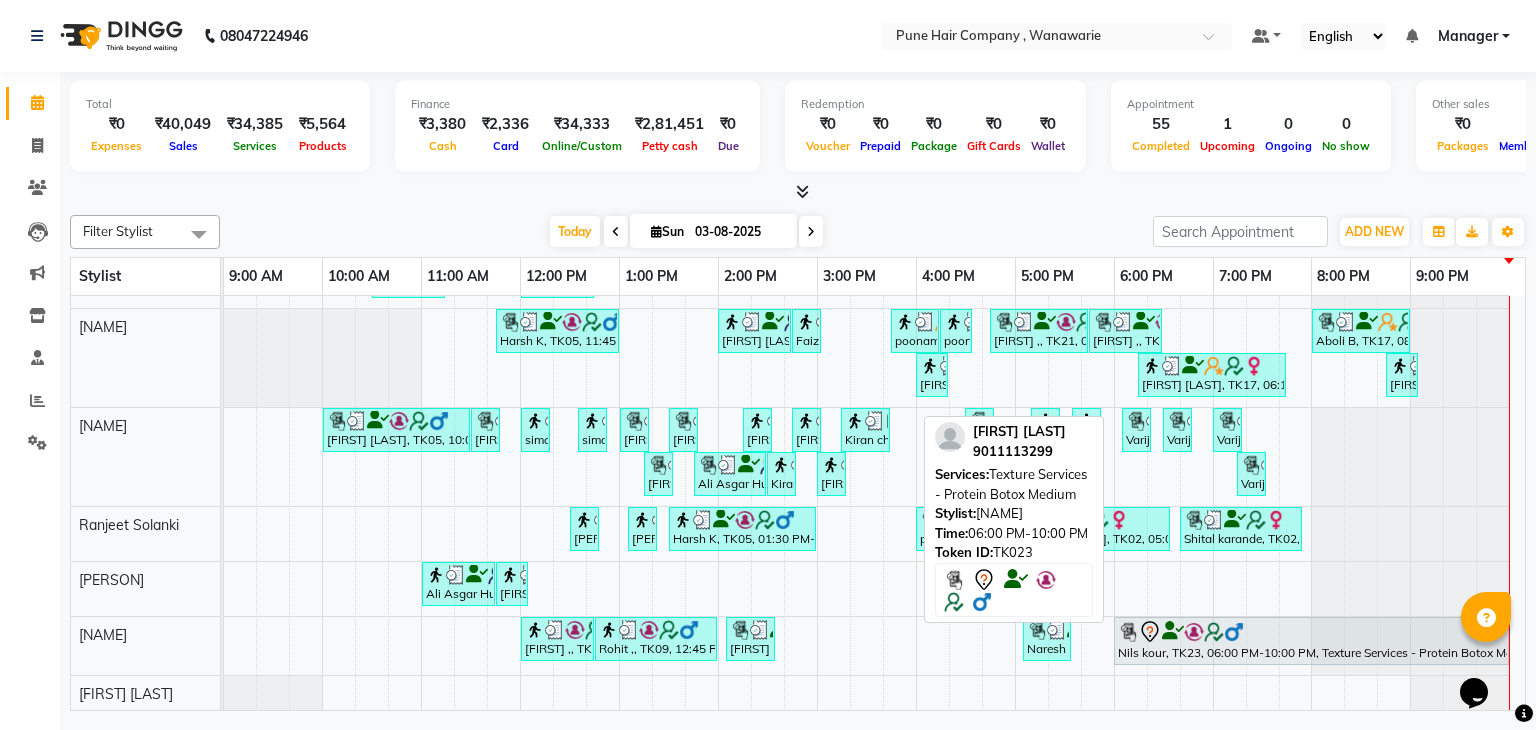 click at bounding box center [1311, 632] 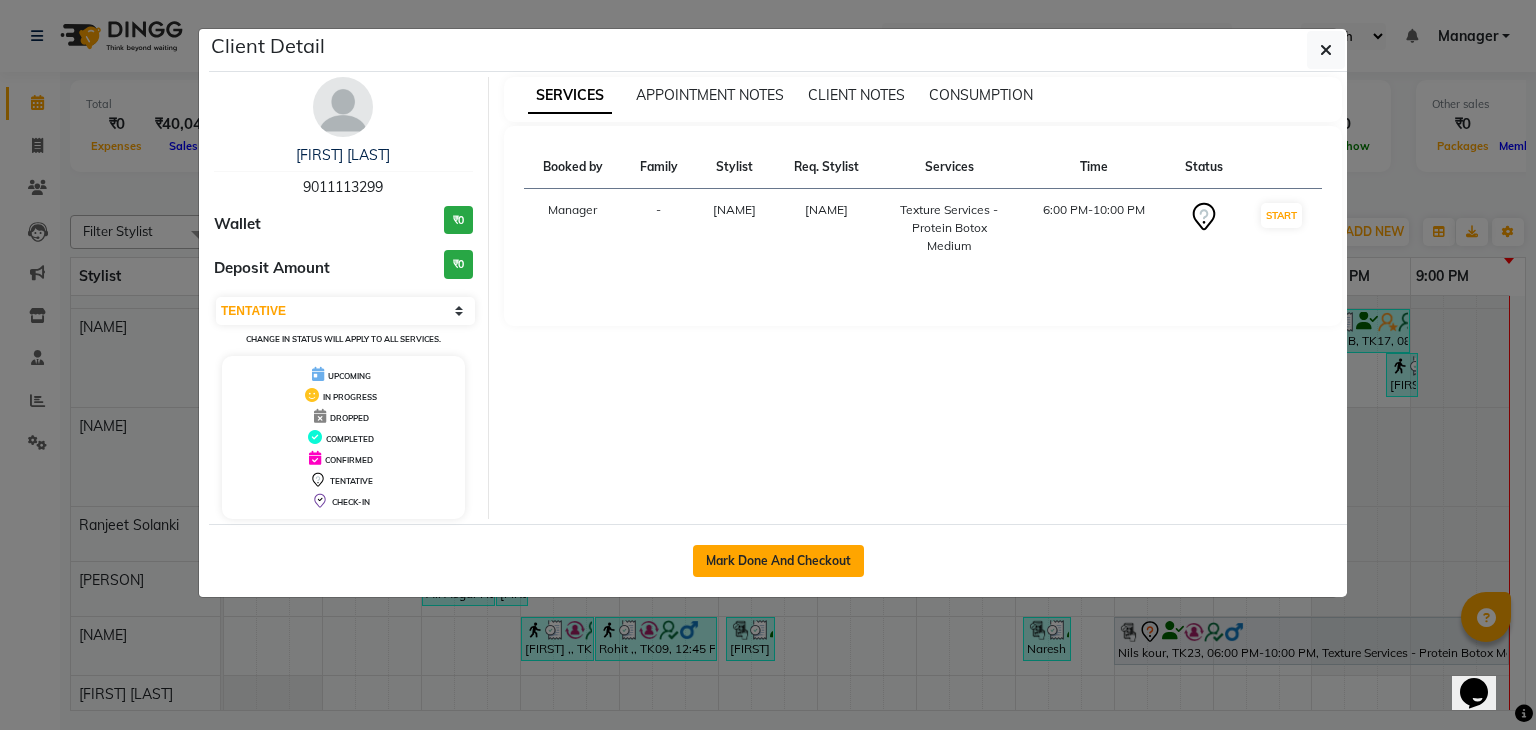 click on "Mark Done And Checkout" 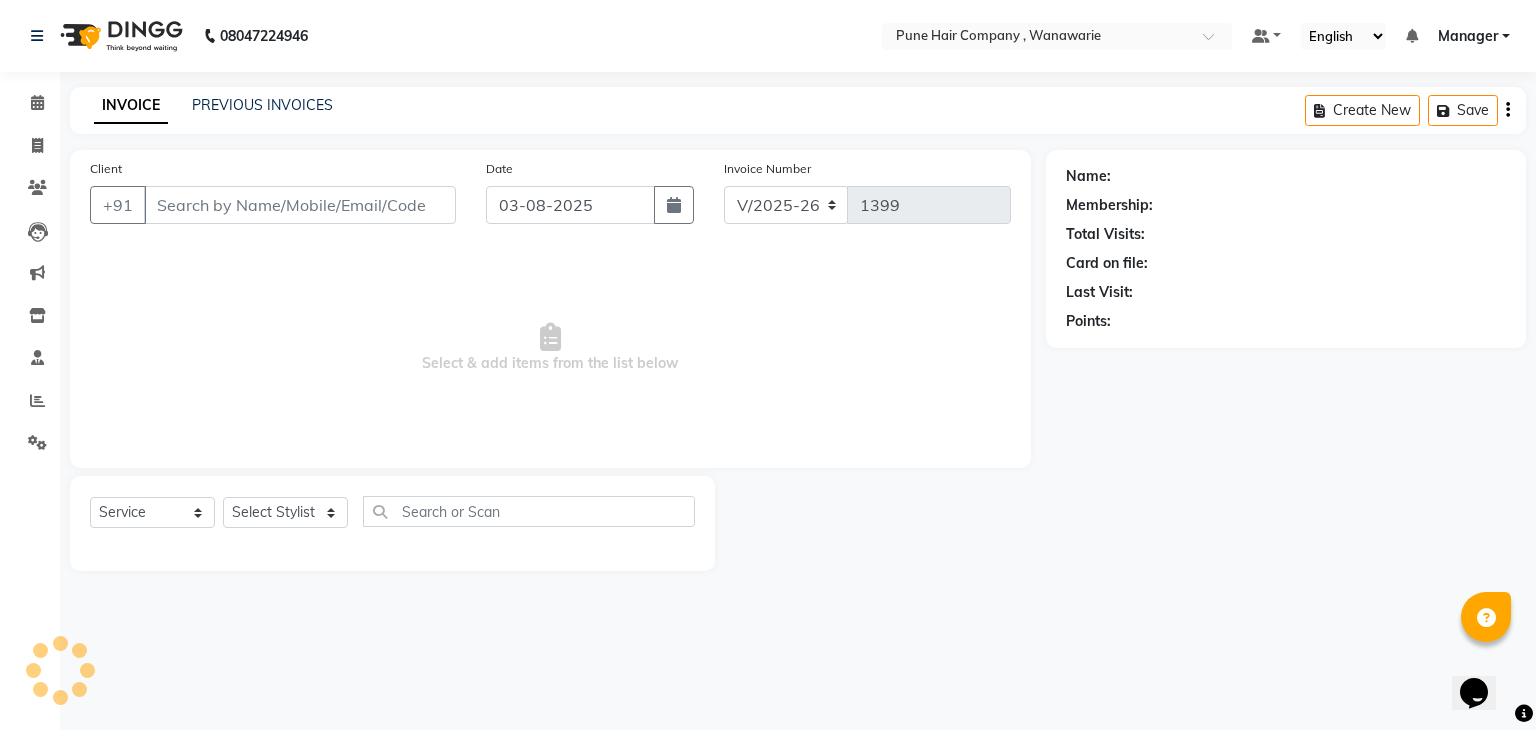 select on "3" 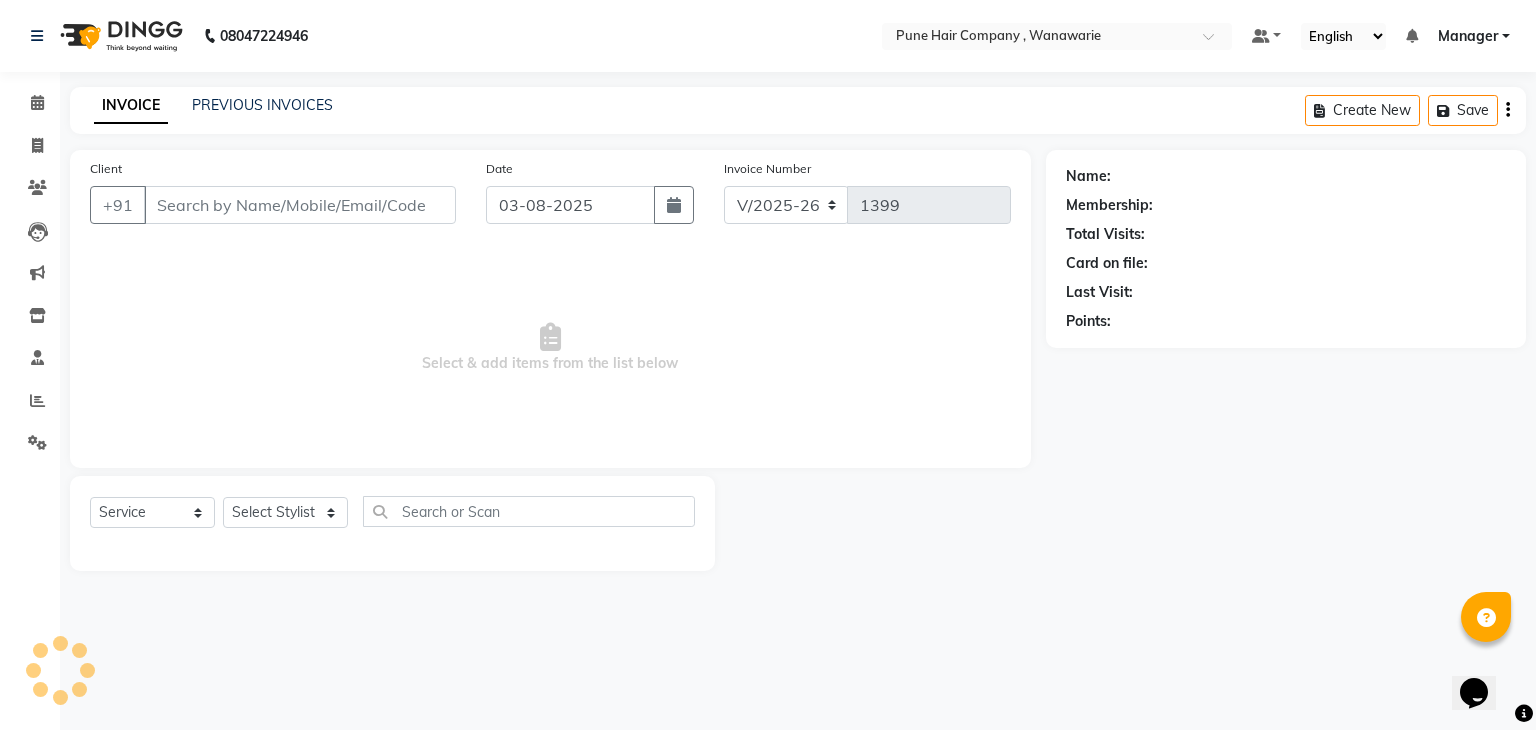 type on "9011113299" 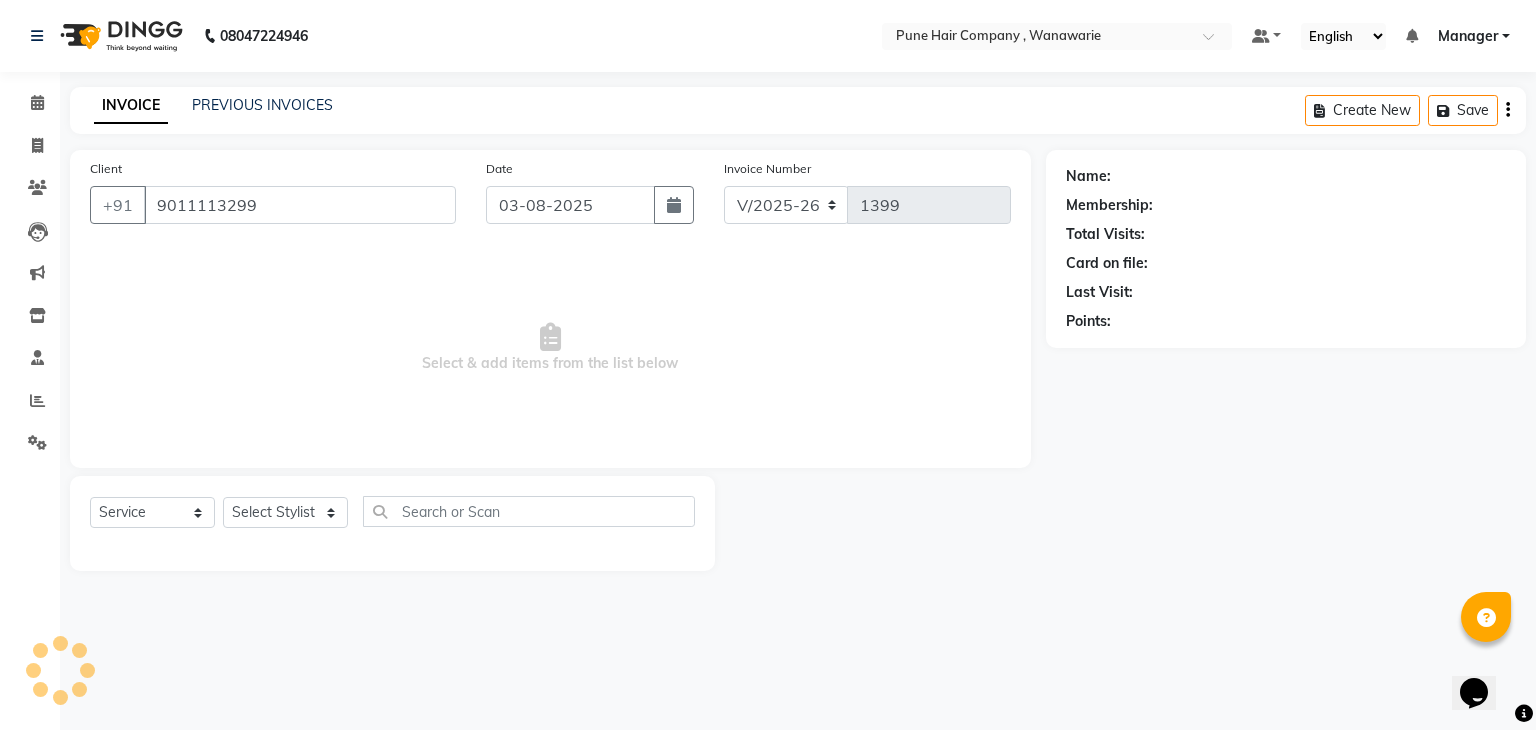 select on "74603" 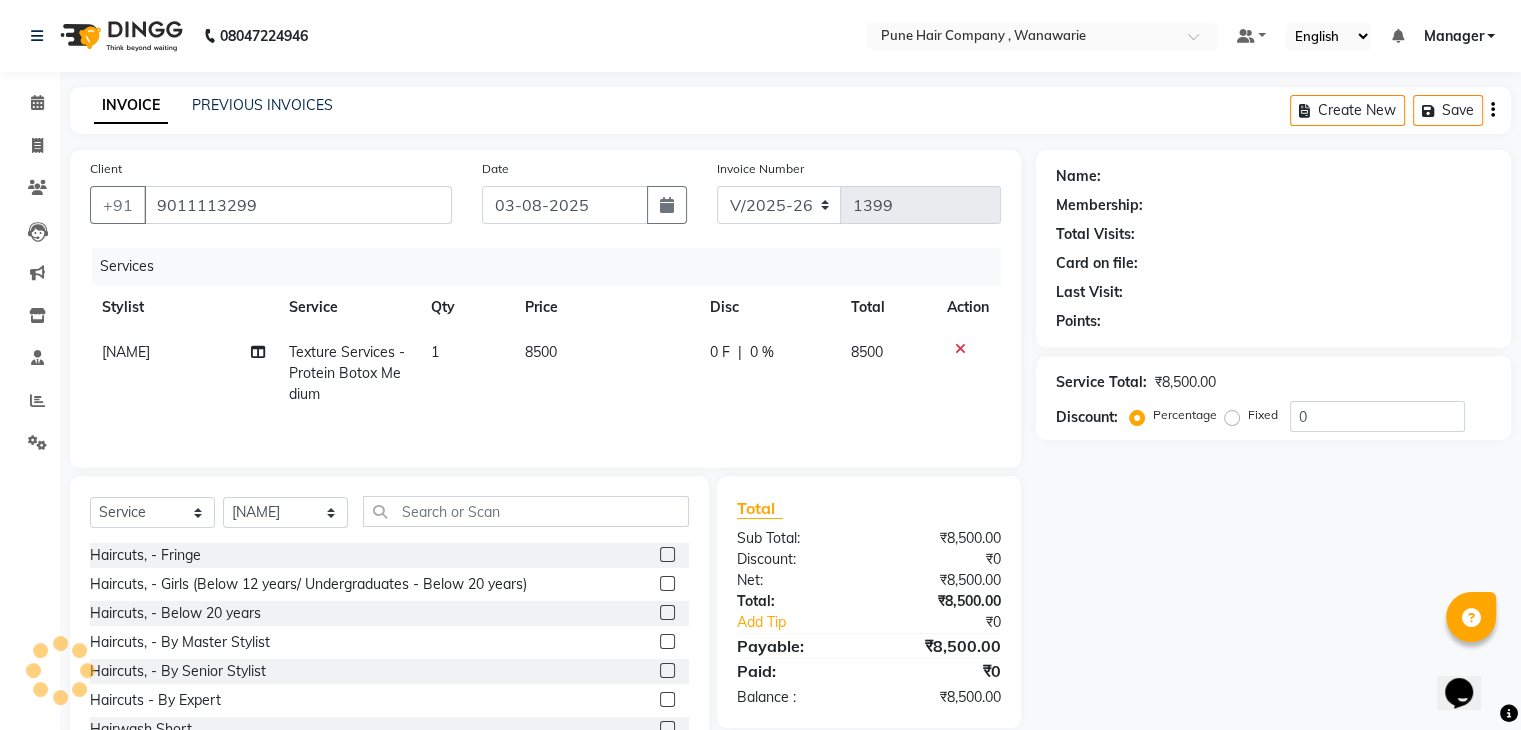 select on "1: Object" 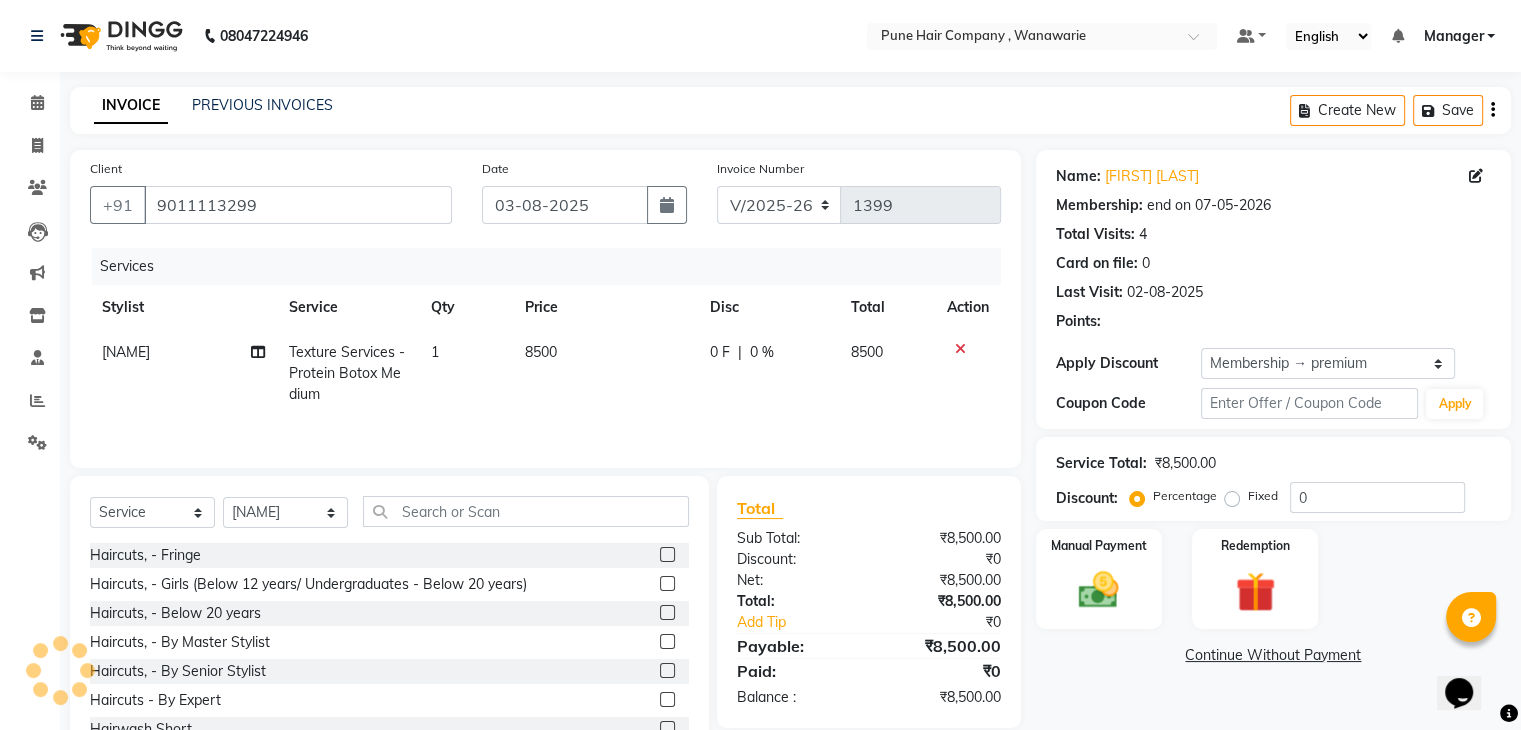 type on "20" 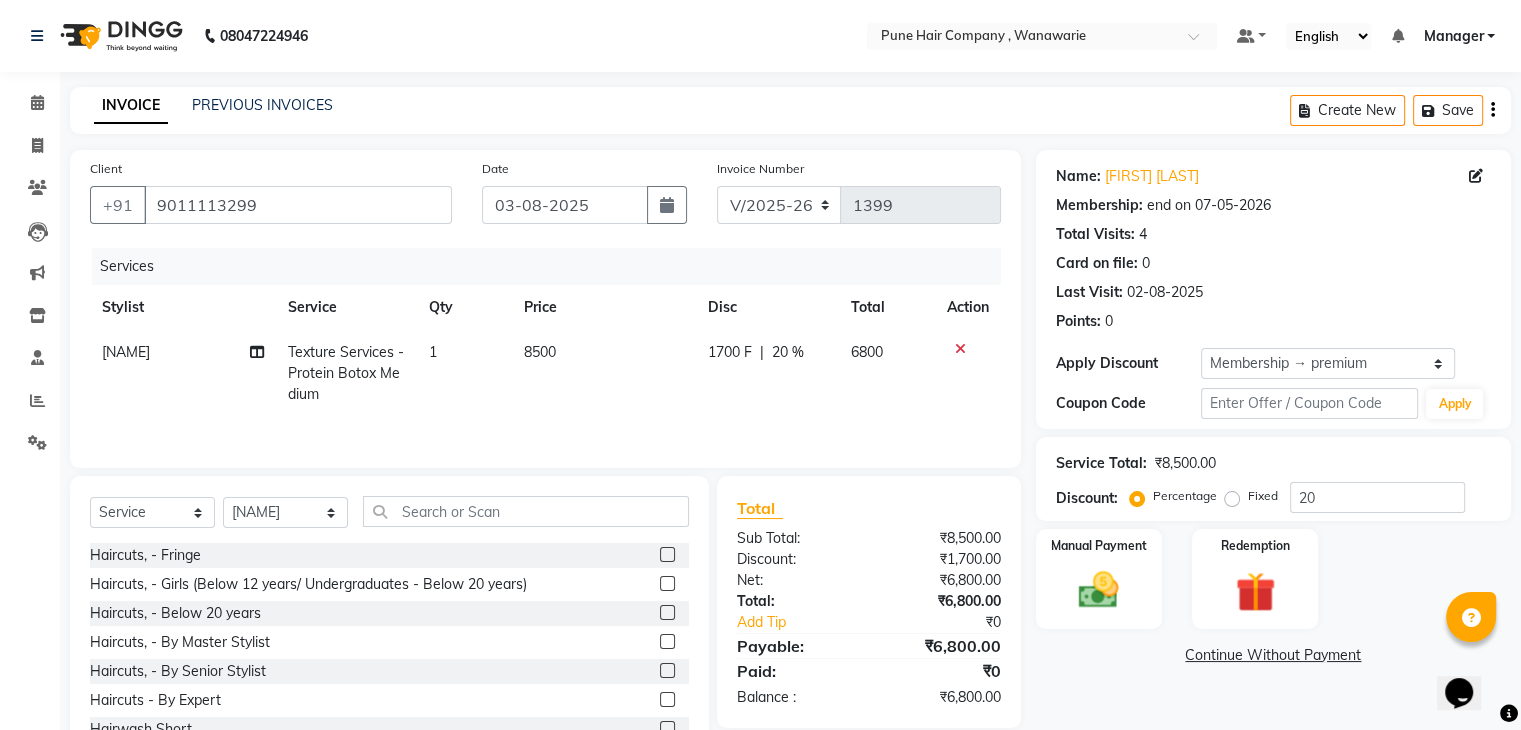 scroll, scrollTop: 72, scrollLeft: 0, axis: vertical 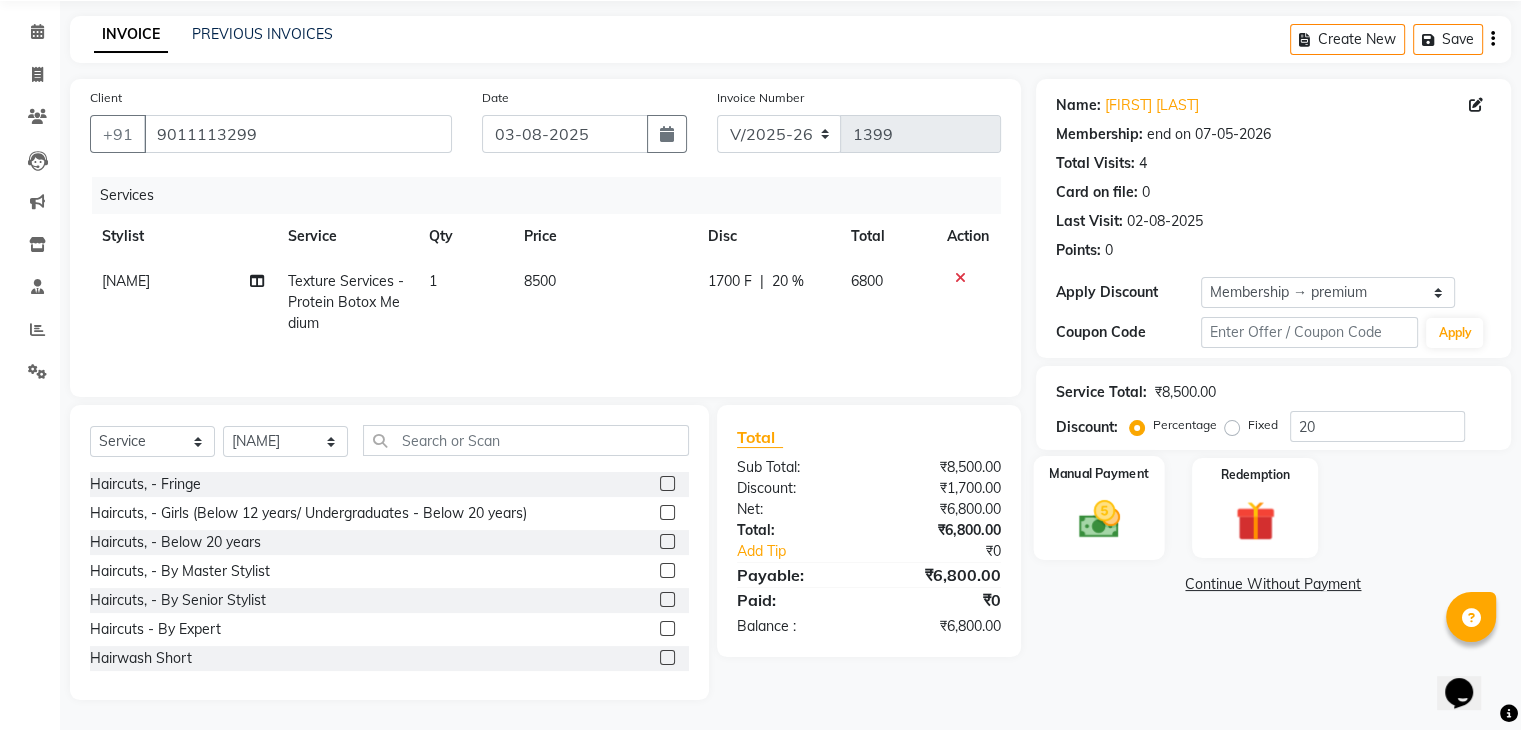 click 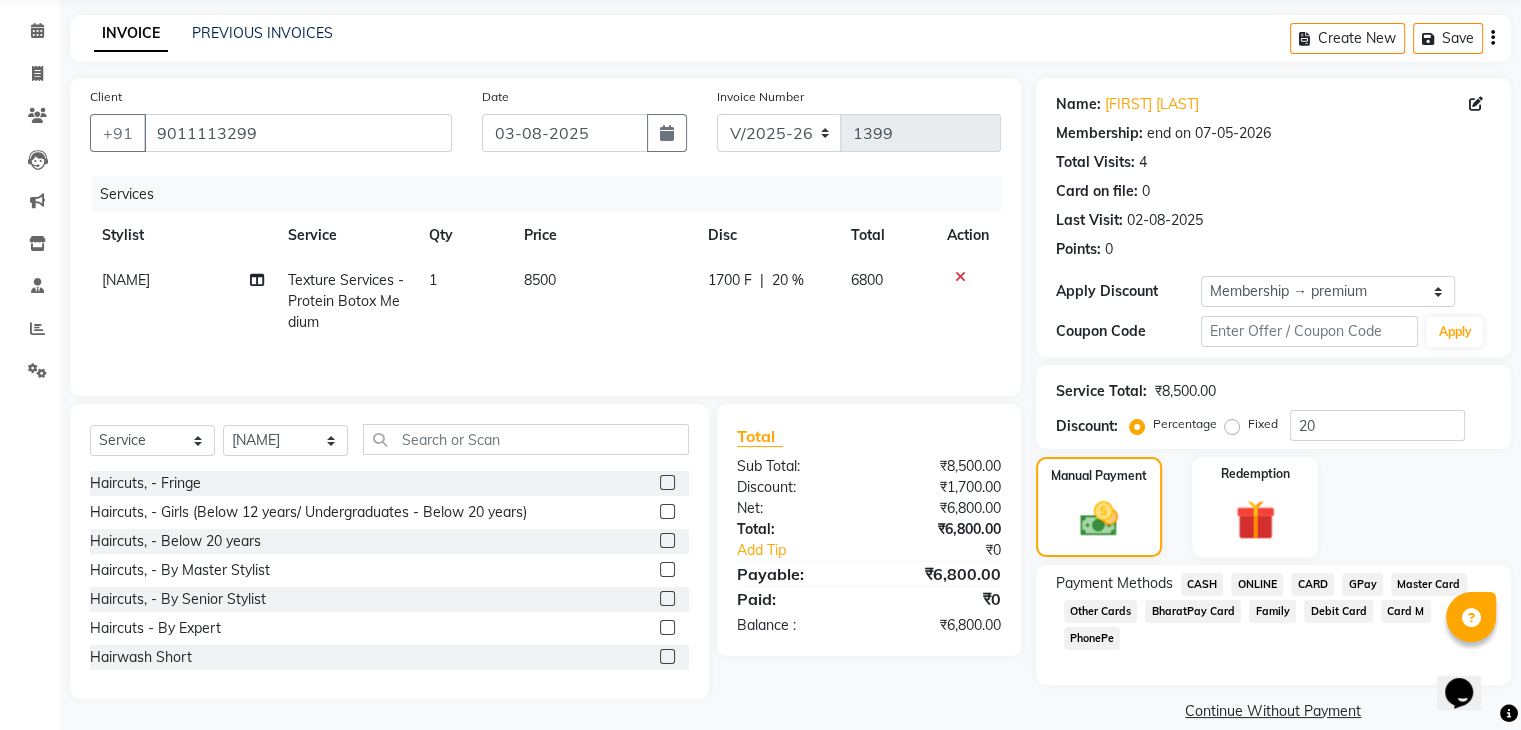 click on "CARD" 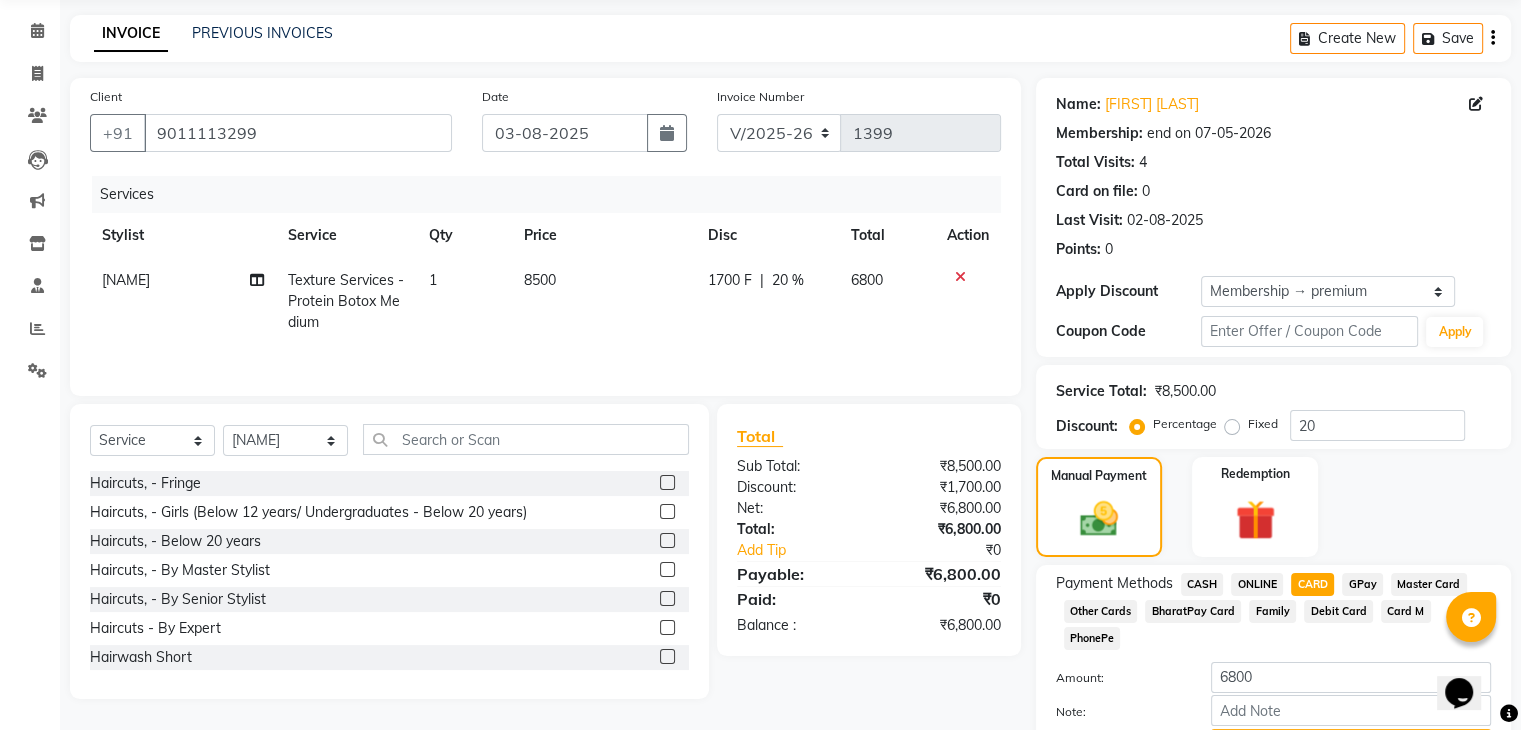 scroll, scrollTop: 156, scrollLeft: 0, axis: vertical 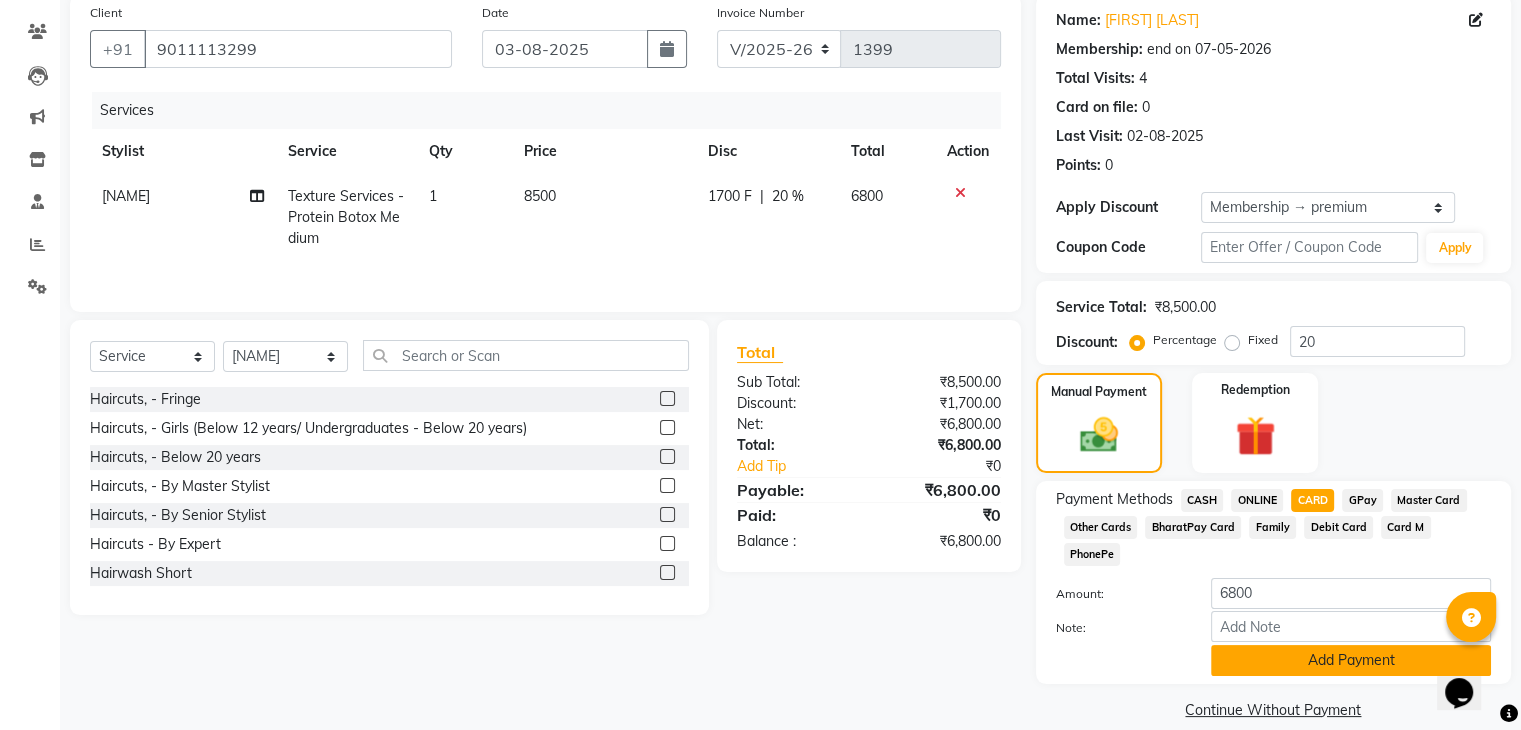 click on "Add Payment" 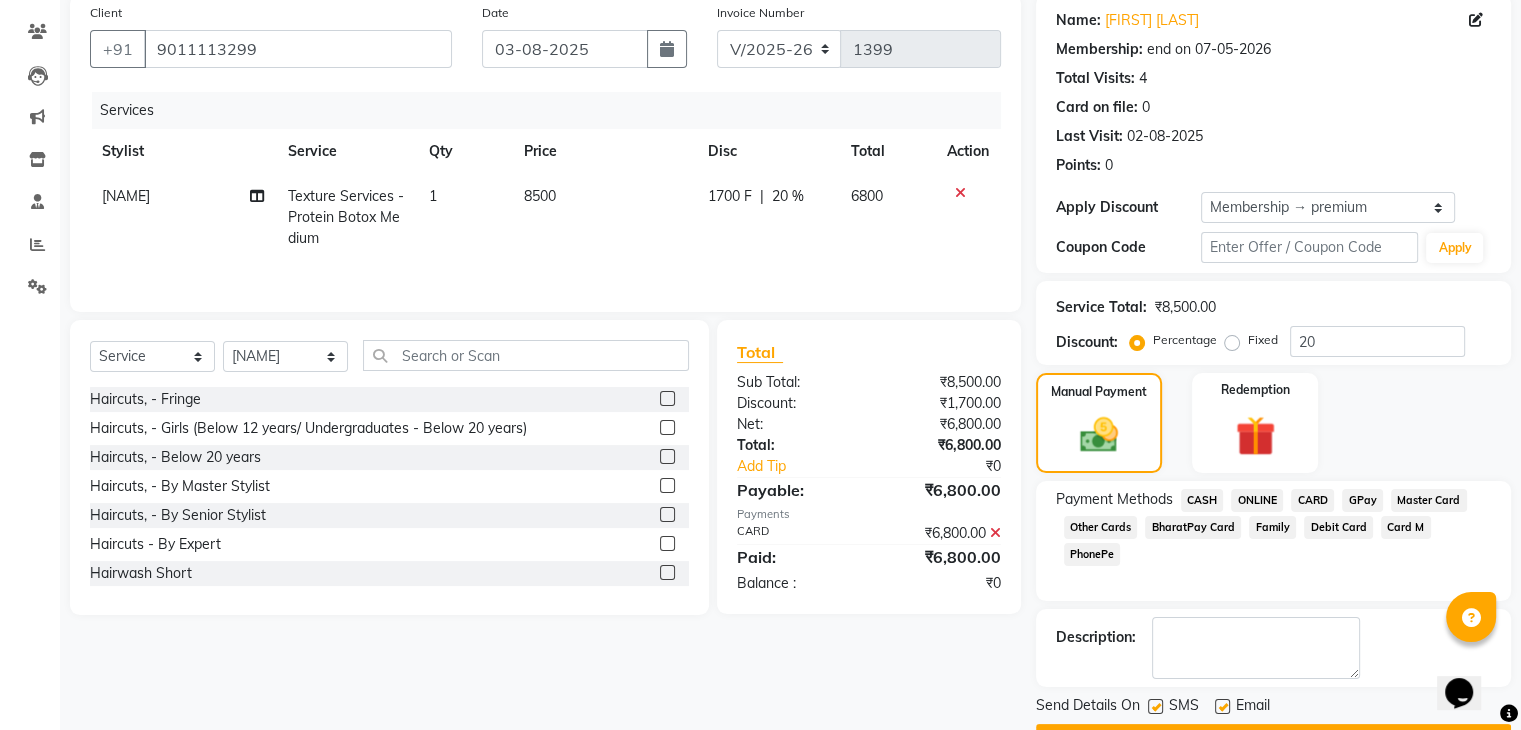 scroll, scrollTop: 209, scrollLeft: 0, axis: vertical 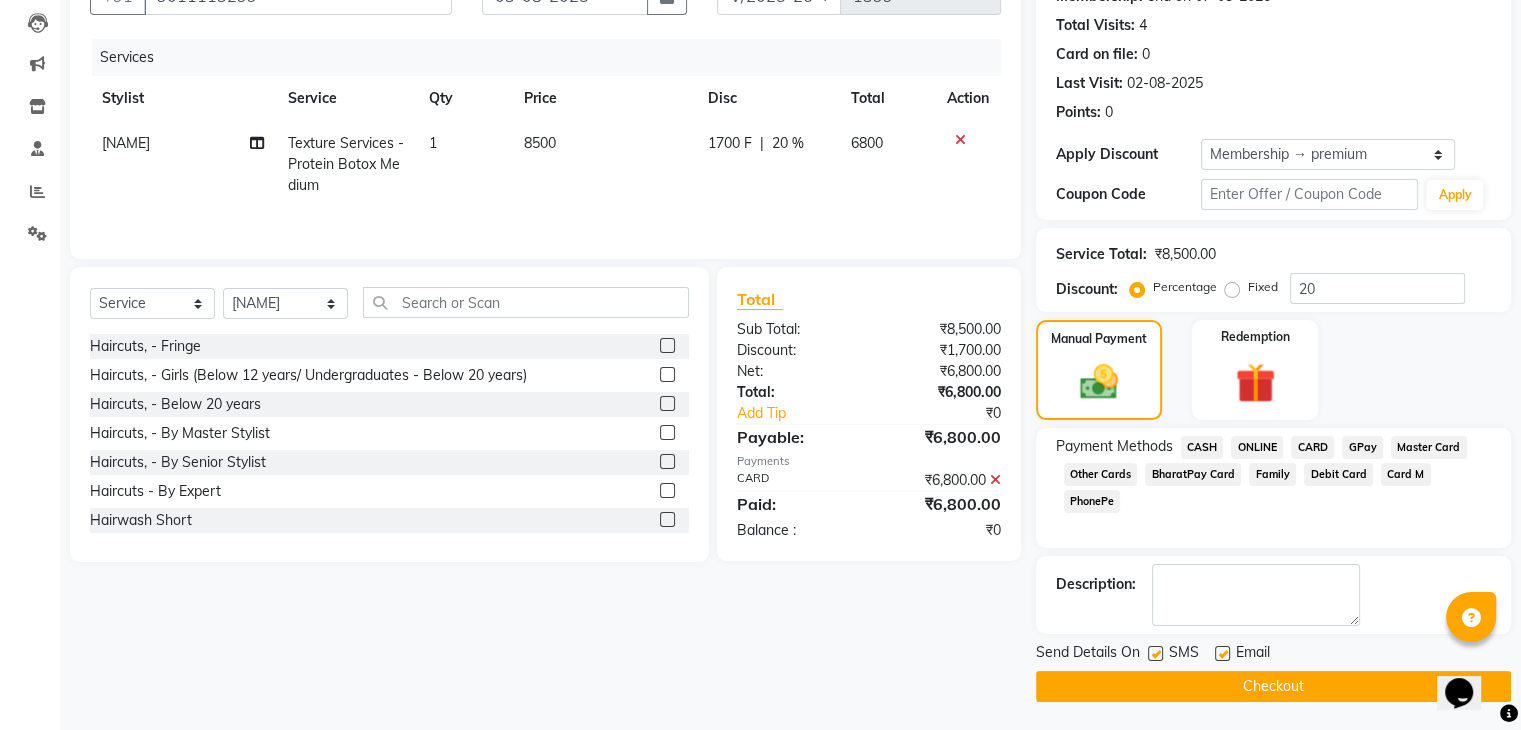 click on "Checkout" 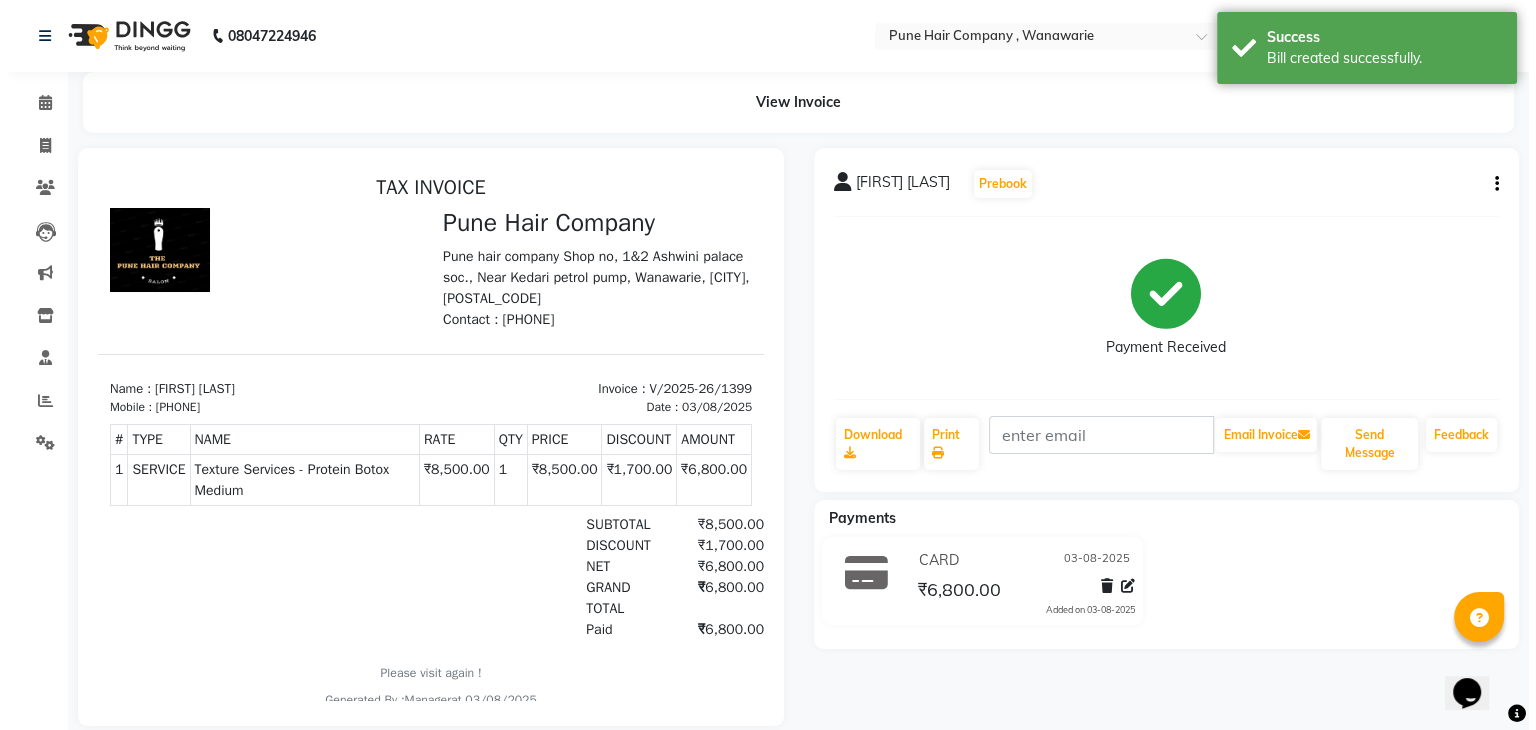 scroll, scrollTop: 0, scrollLeft: 0, axis: both 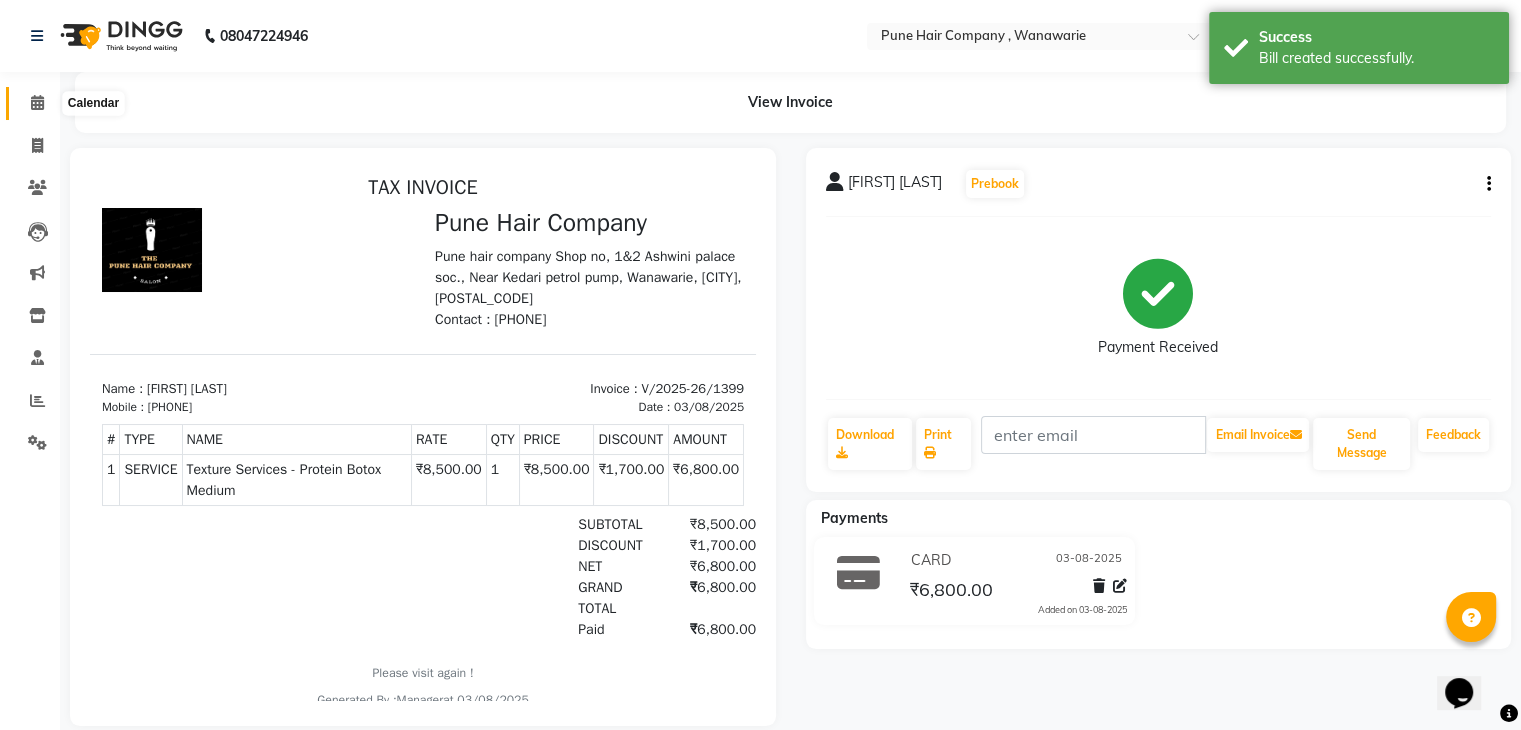 click 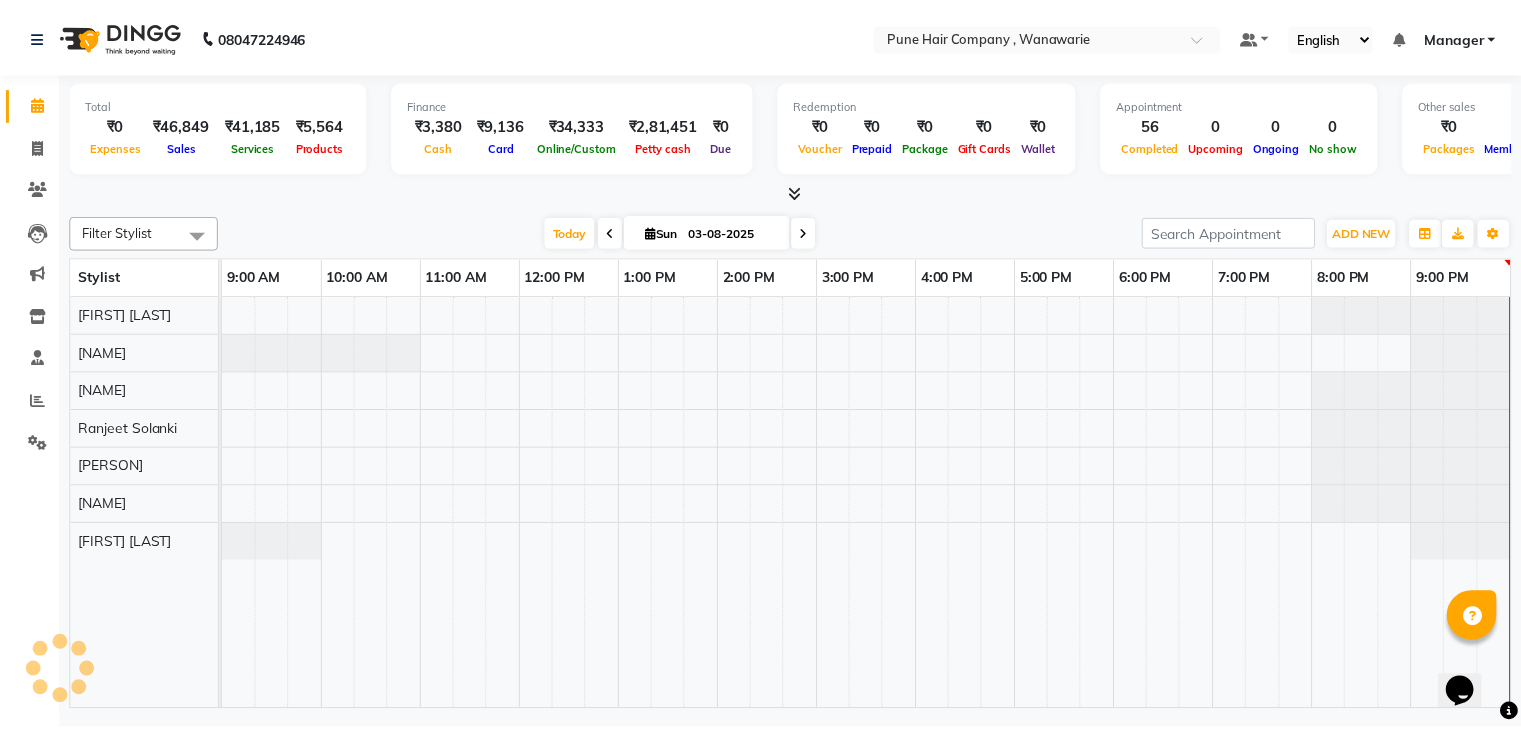 scroll, scrollTop: 0, scrollLeft: 0, axis: both 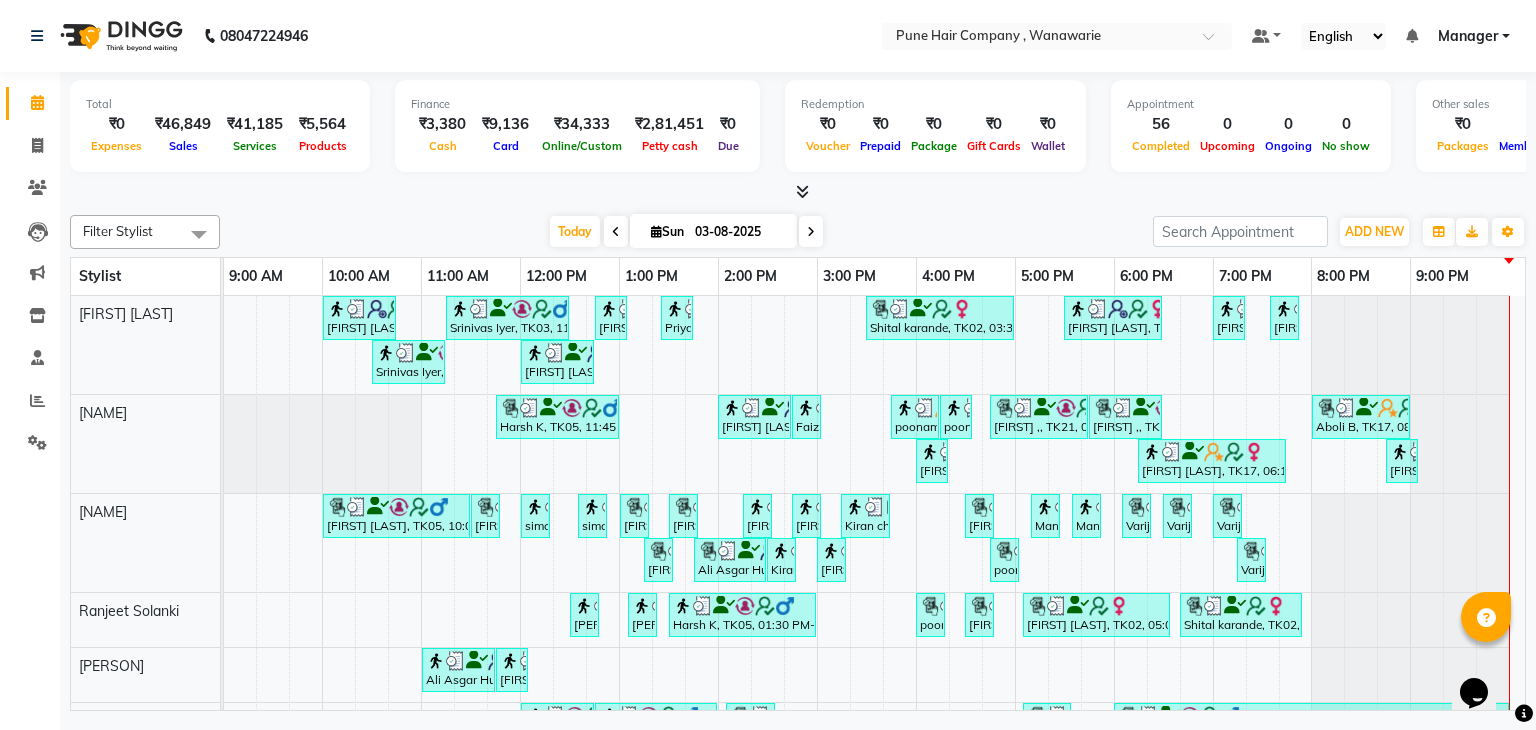 click at bounding box center (802, 191) 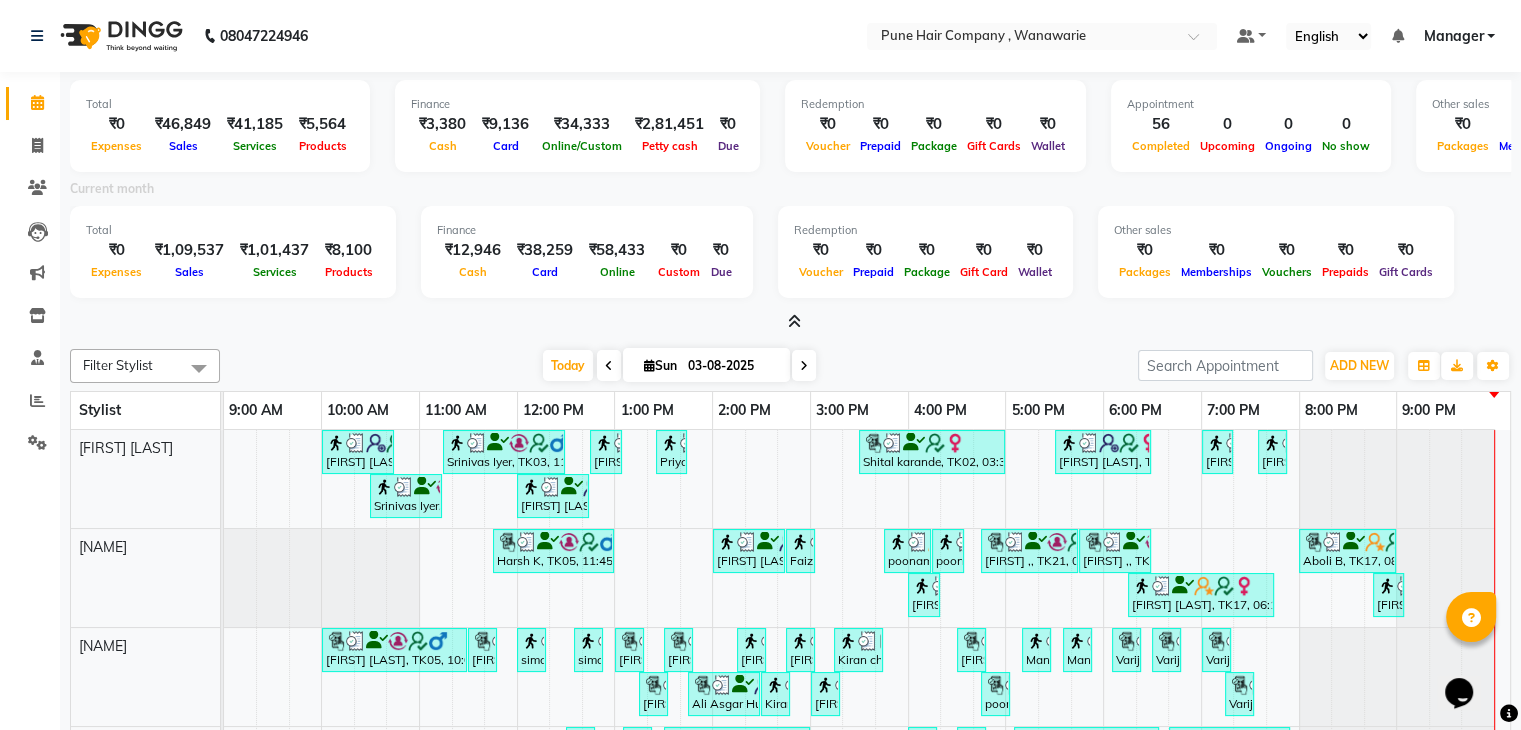 click on "Current month" at bounding box center (790, 192) 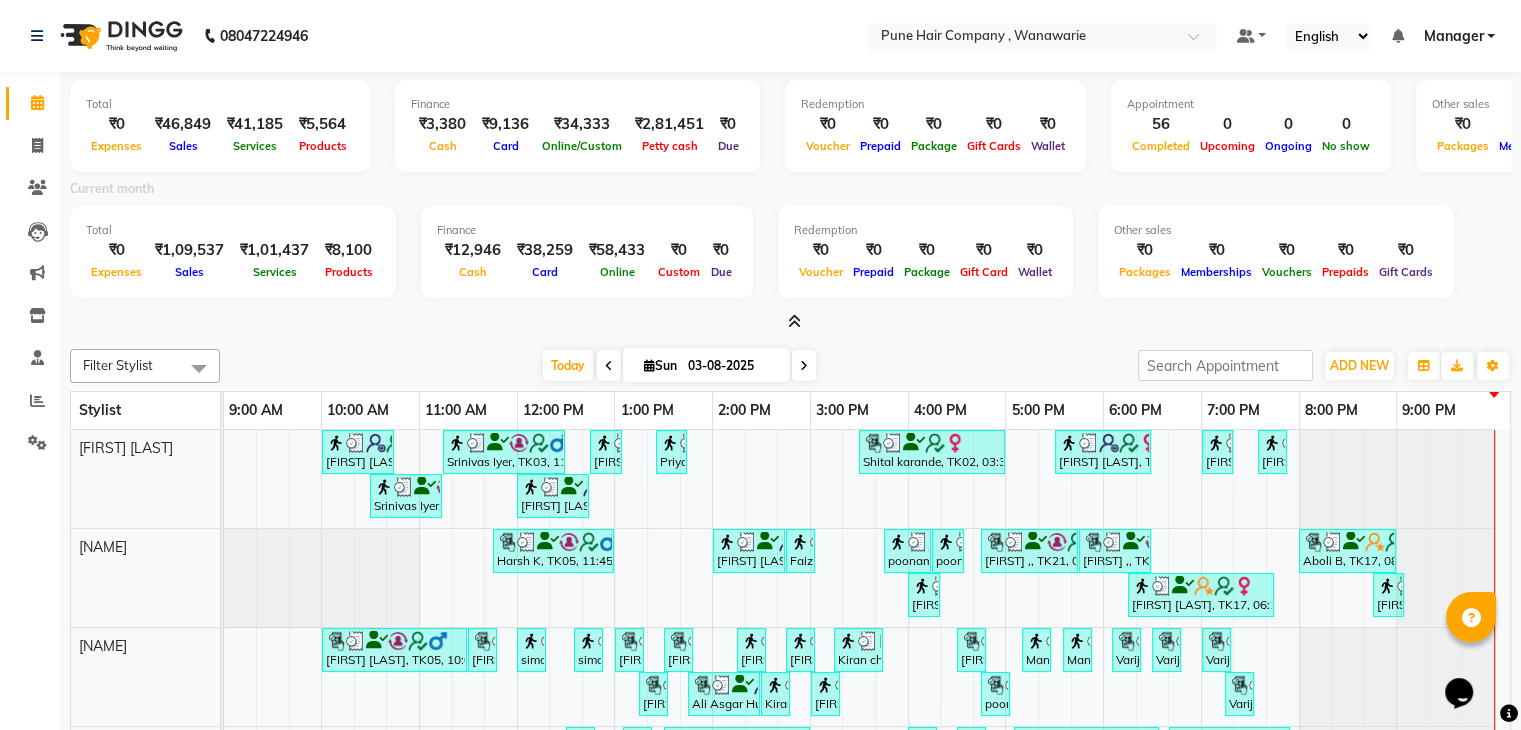 click at bounding box center (794, 321) 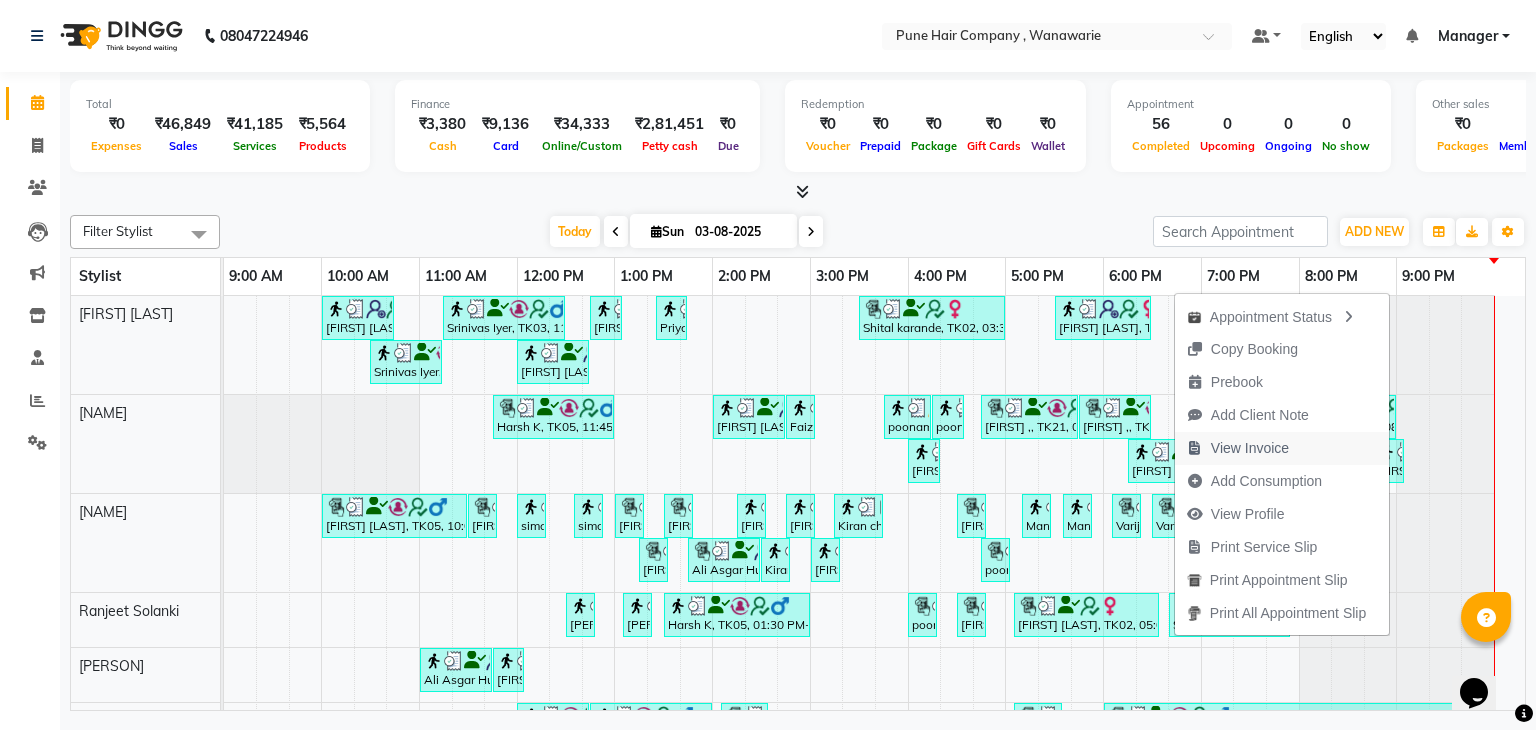 click on "View Invoice" at bounding box center [1250, 448] 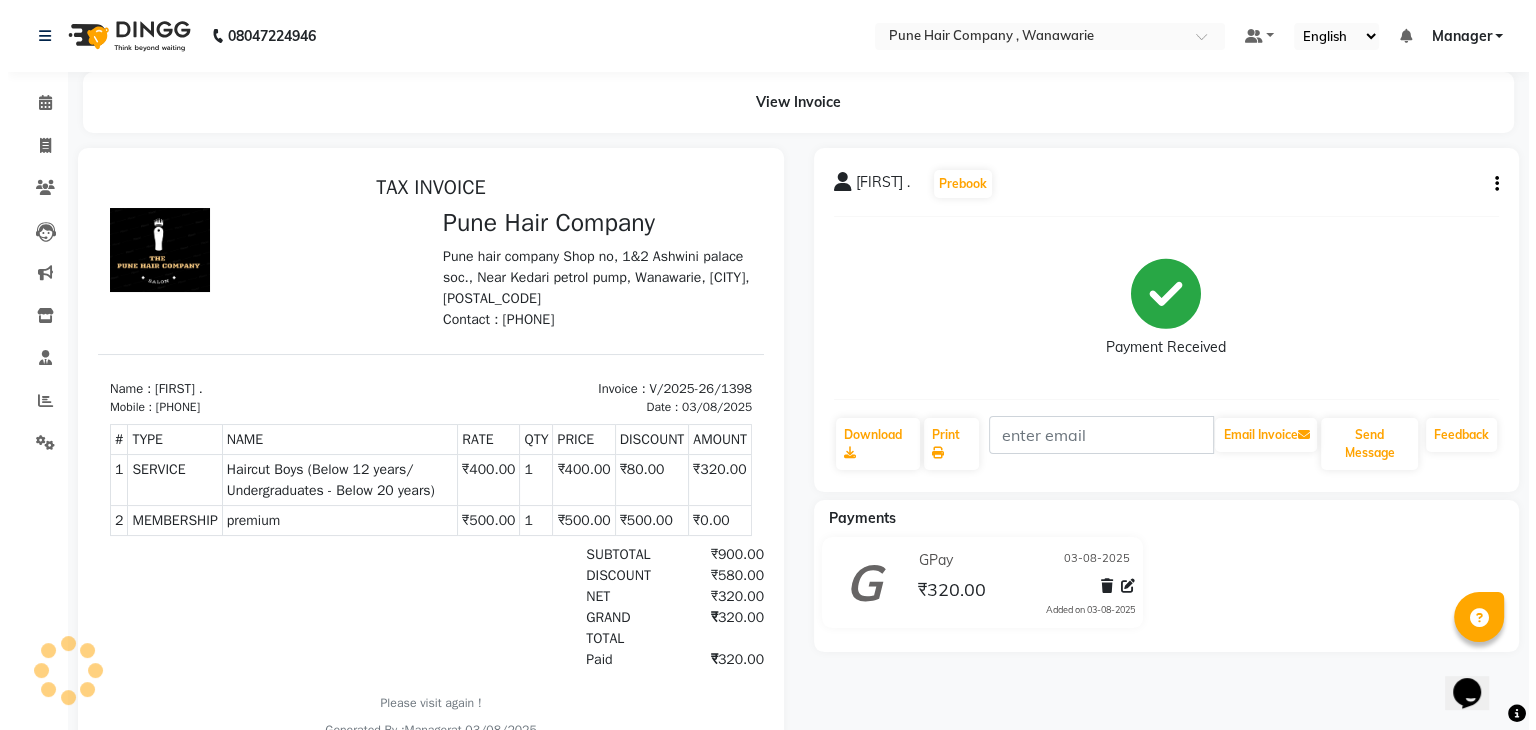 scroll, scrollTop: 0, scrollLeft: 0, axis: both 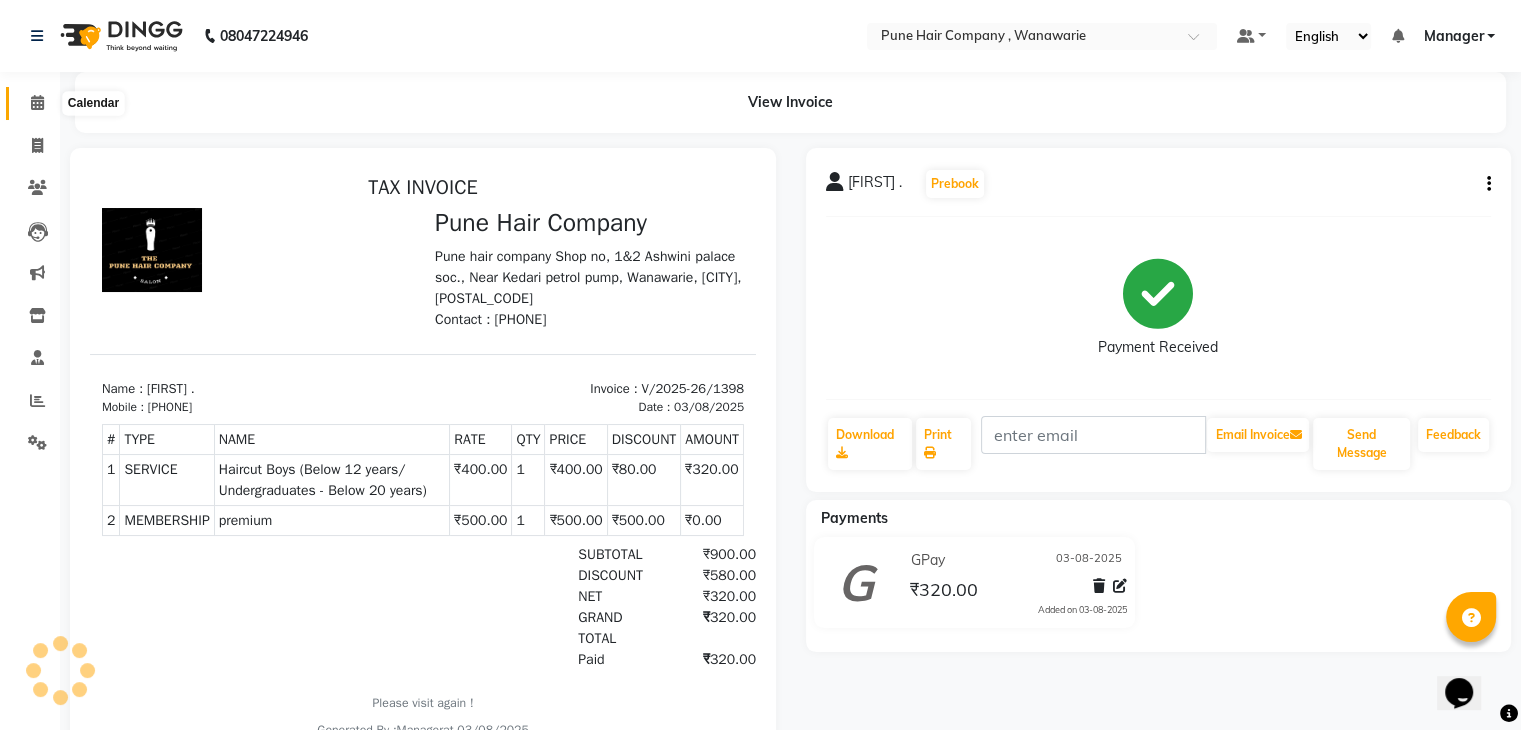 click 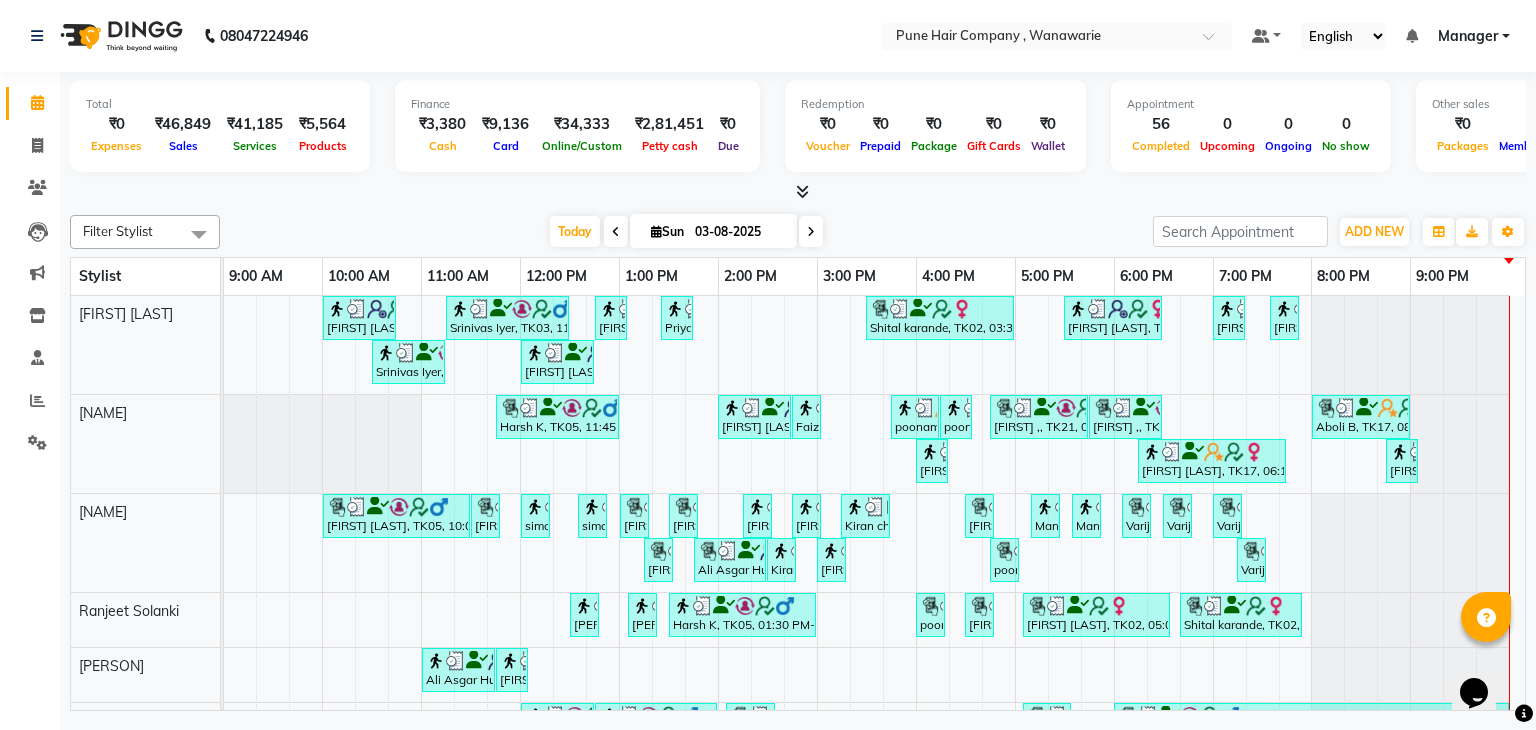 scroll, scrollTop: 82, scrollLeft: 0, axis: vertical 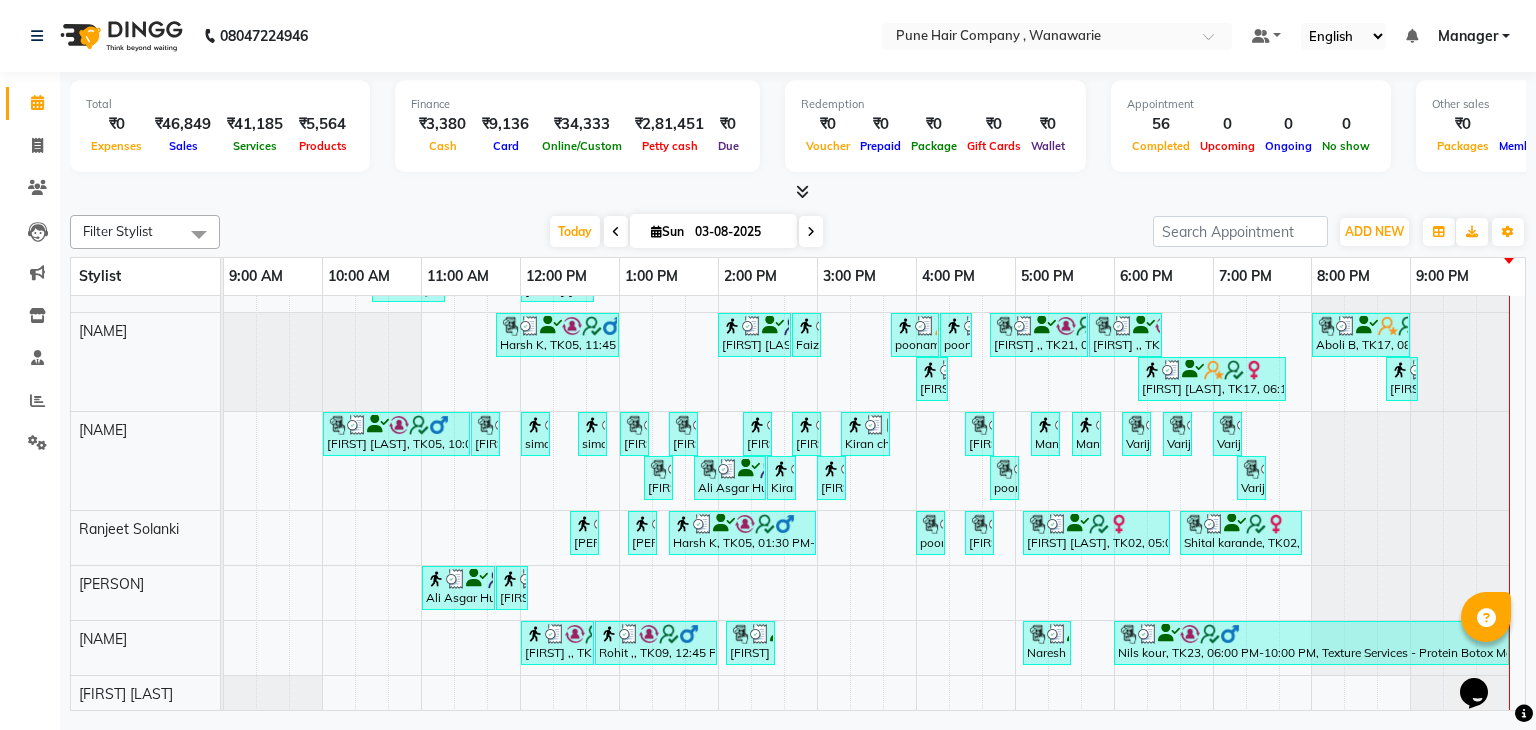click at bounding box center [811, 231] 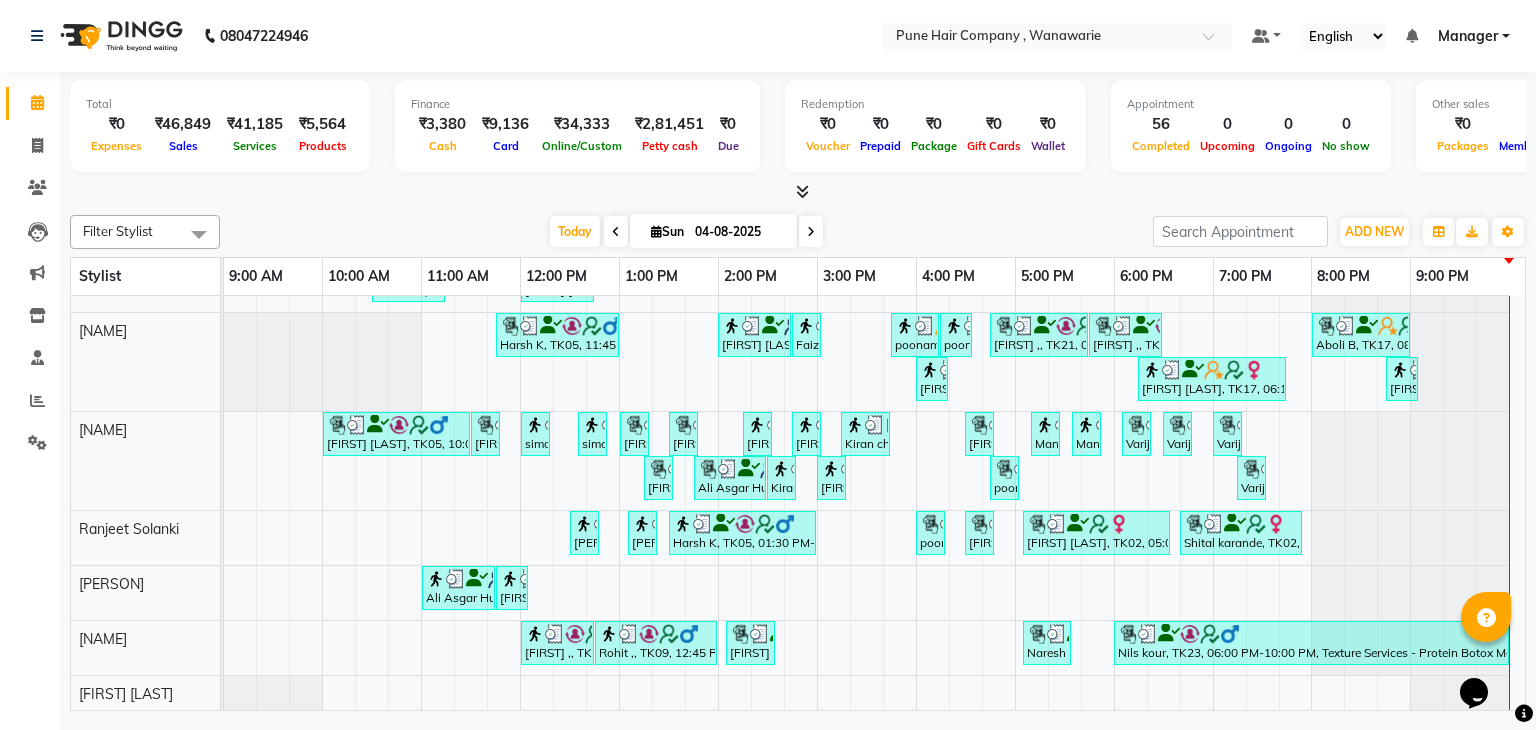 scroll, scrollTop: 0, scrollLeft: 0, axis: both 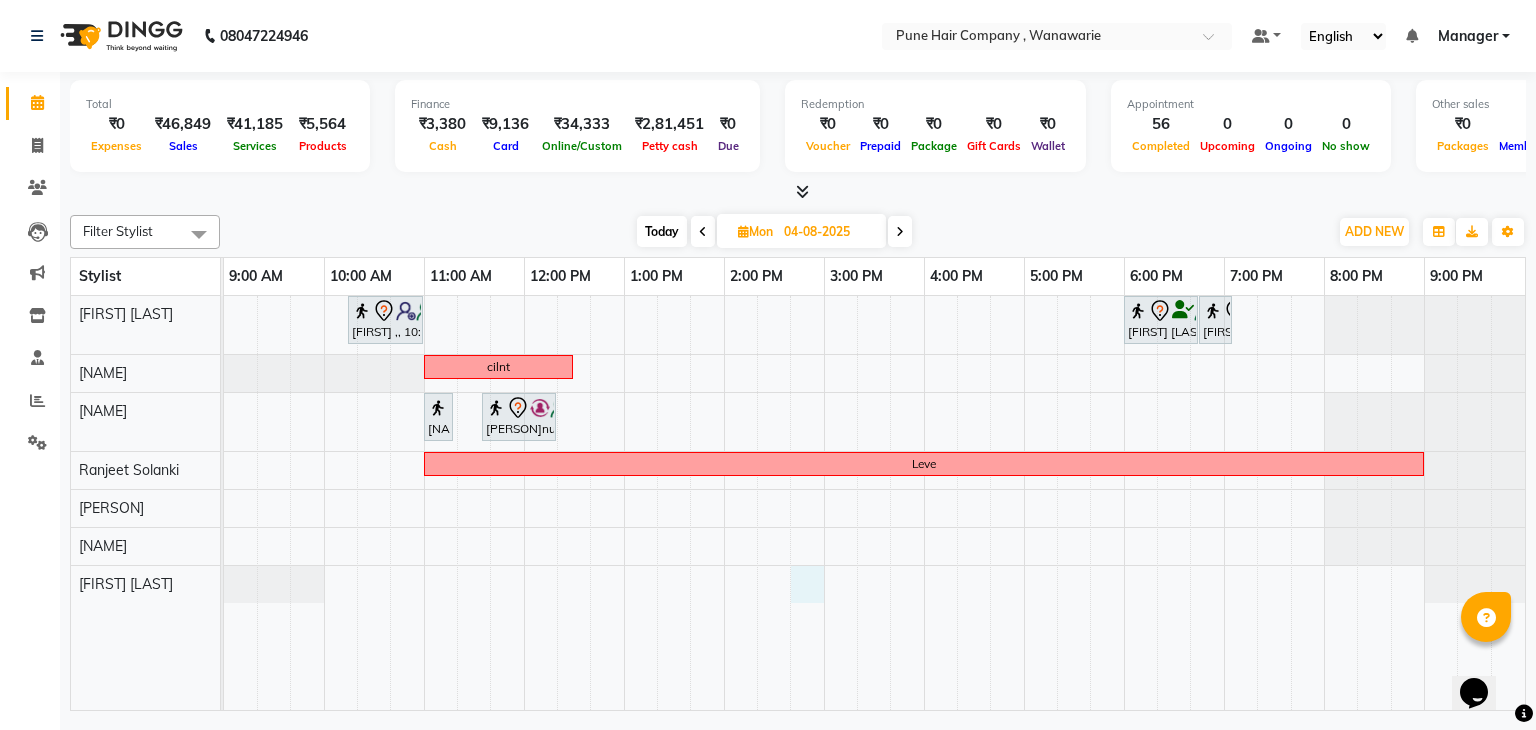 click on "[NAME], 10:15 AM-11:00 AM, Male Haircut By Senior Stylist [NAME], 06:00 PM-06:45 PM, Male Haircut By Senior Stylist [NAME], 06:45 PM-07:05 PM, Male Beard Shaving/ Beard Trim Beard cilnt [NAME], 11:00 AM-11:10 AM, Skin Services - Threading Face ( Eyebrow/ Upper lip/Chin/Forehead/ Jawline/ Side locks/ Neck) [NAME], 11:35 AM-12:20 PM, Skin Services - Waxing Bead Wax Full face" at bounding box center (874, 503) 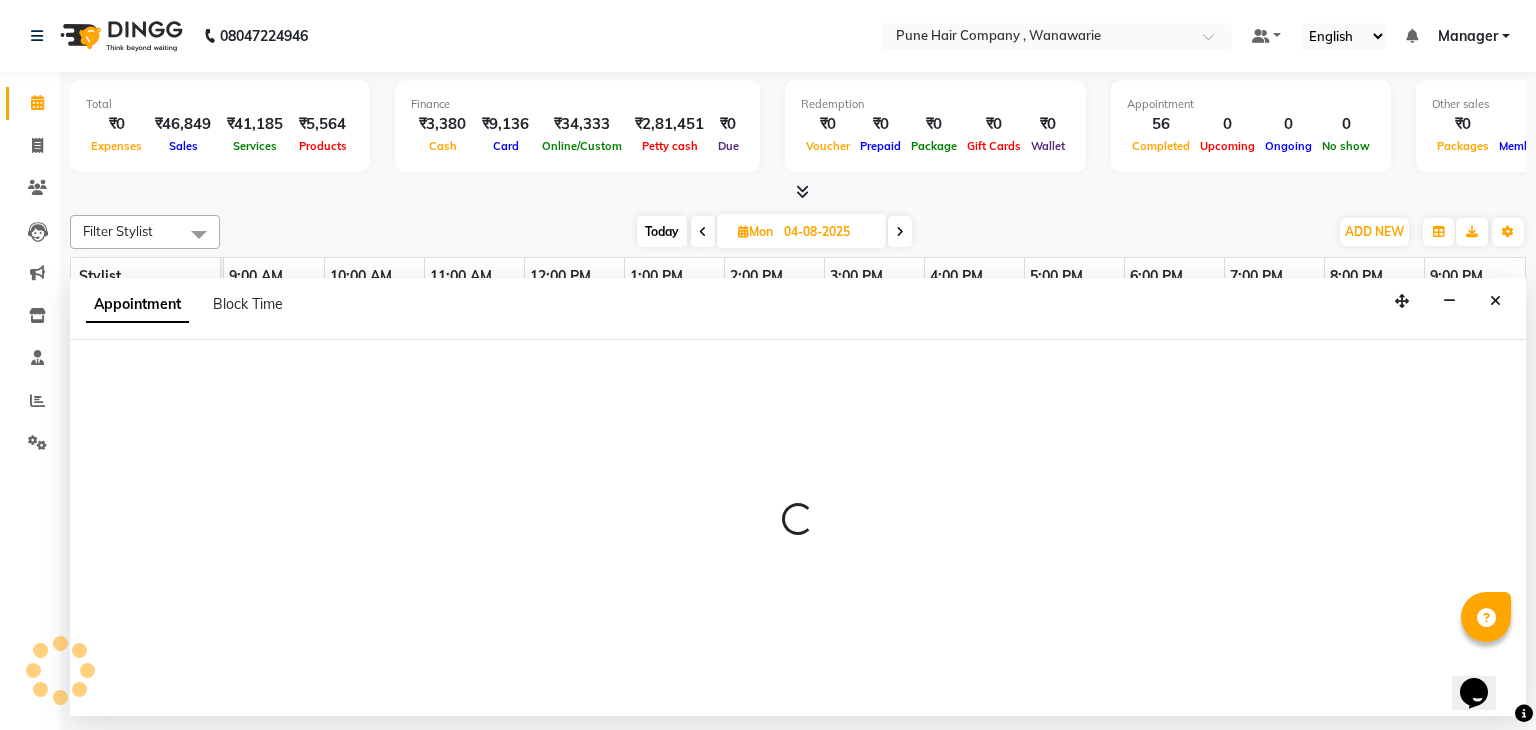 select on "79314" 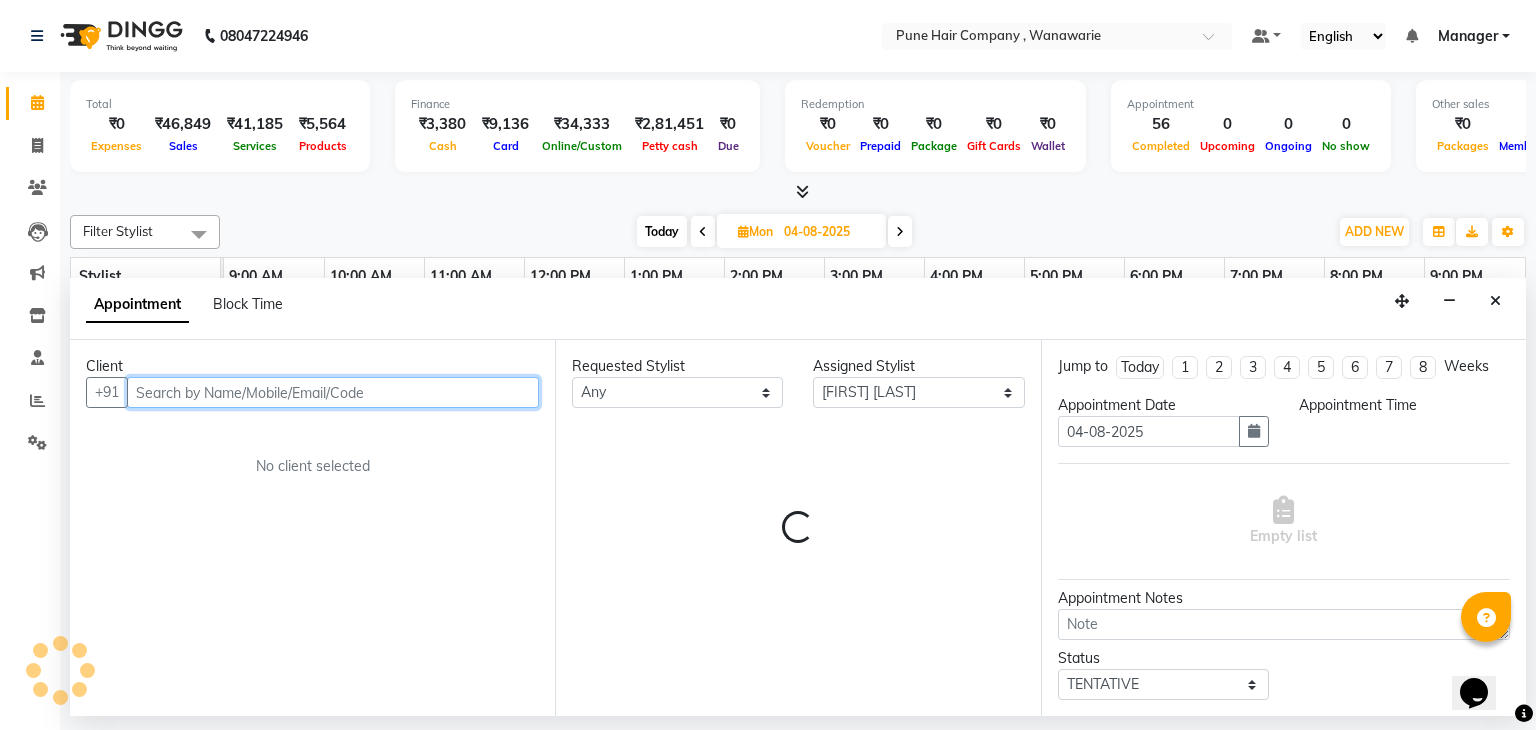 select on "885" 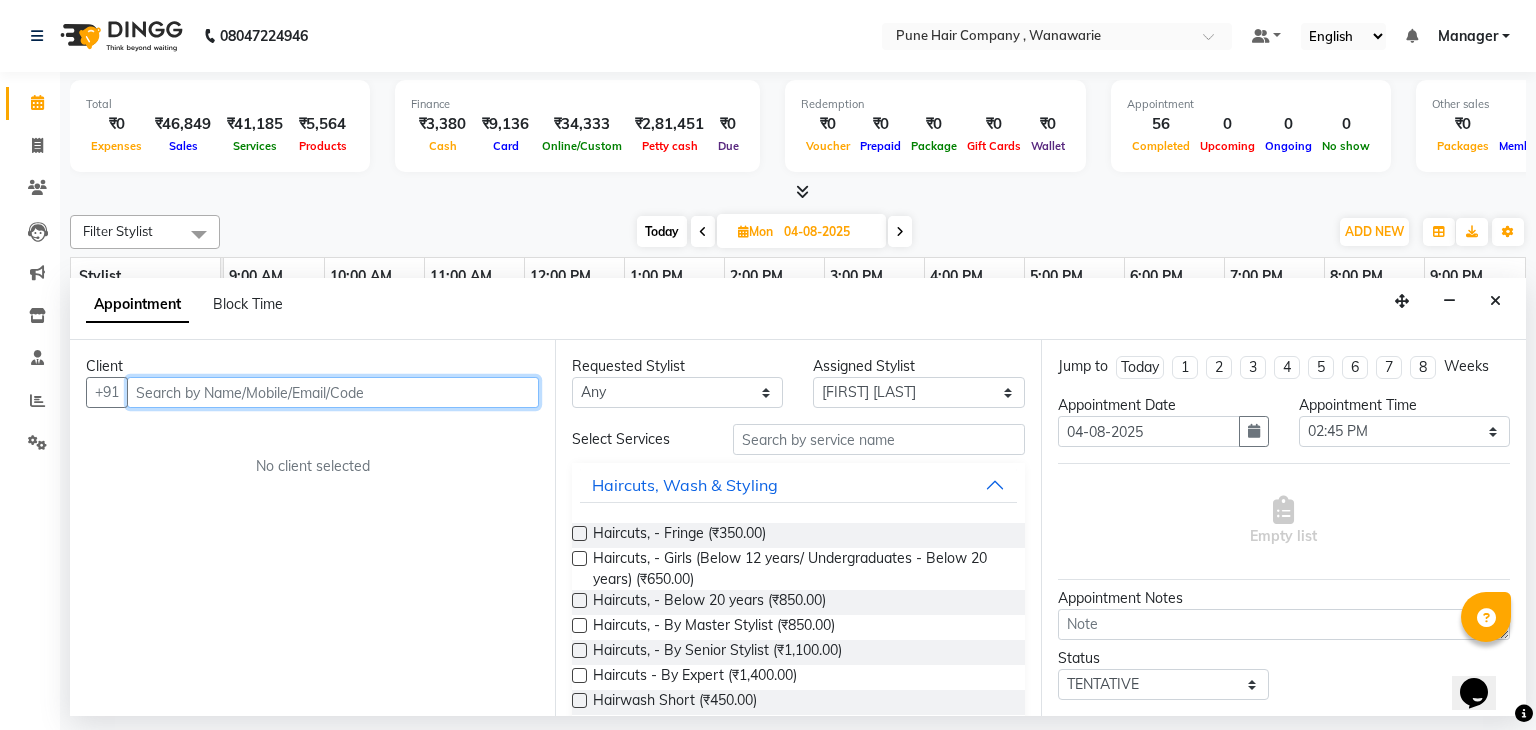 click at bounding box center (333, 392) 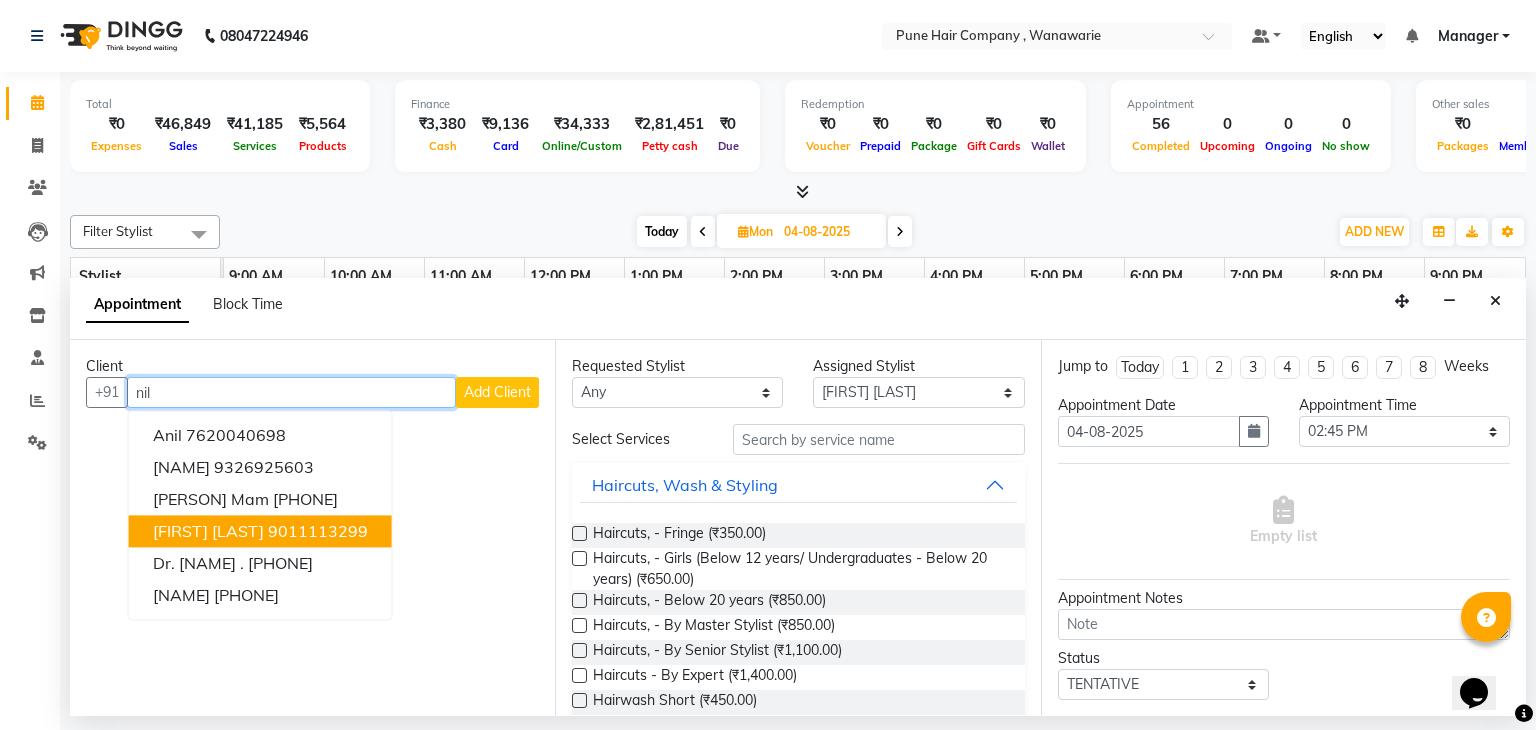 click on "9011113299" at bounding box center (318, 532) 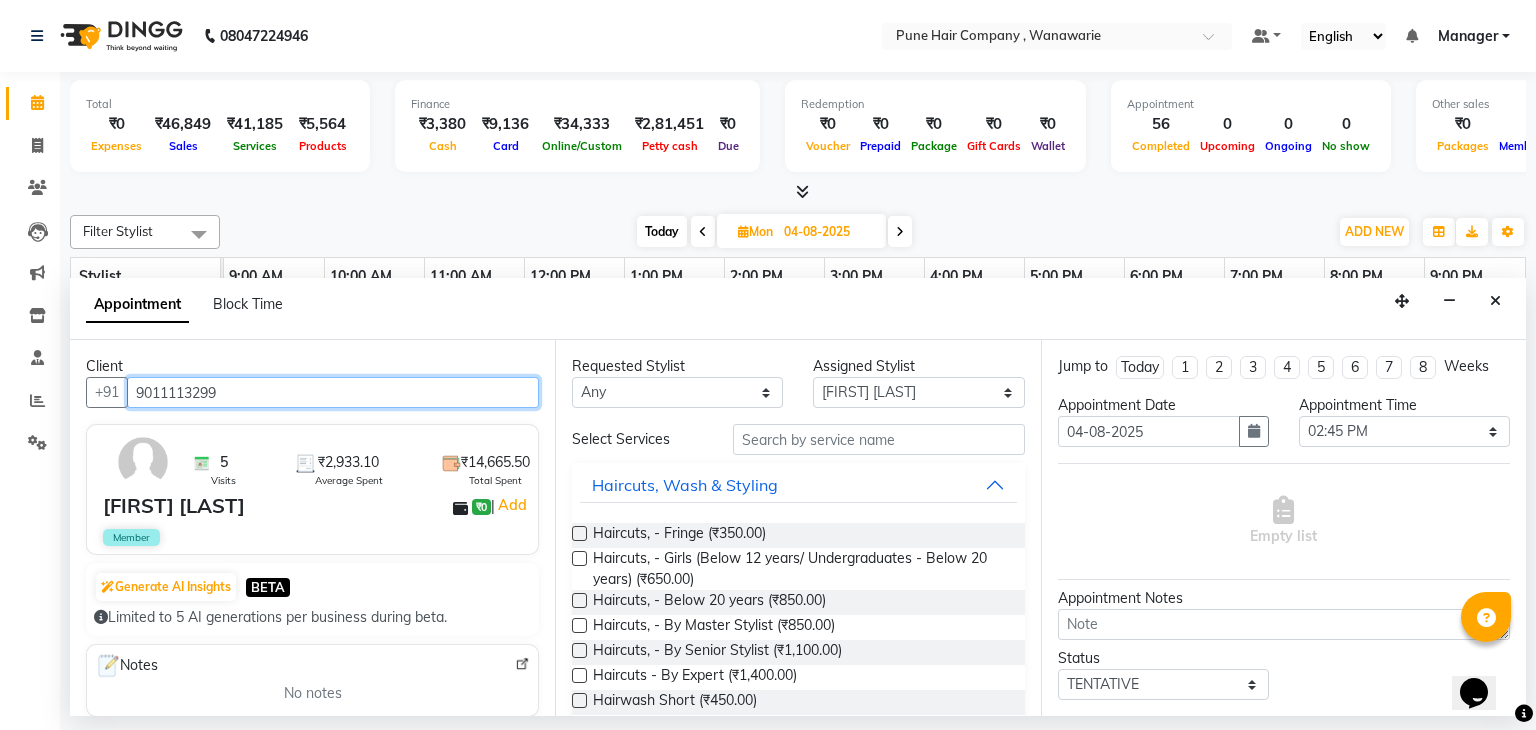 type on "9011113299" 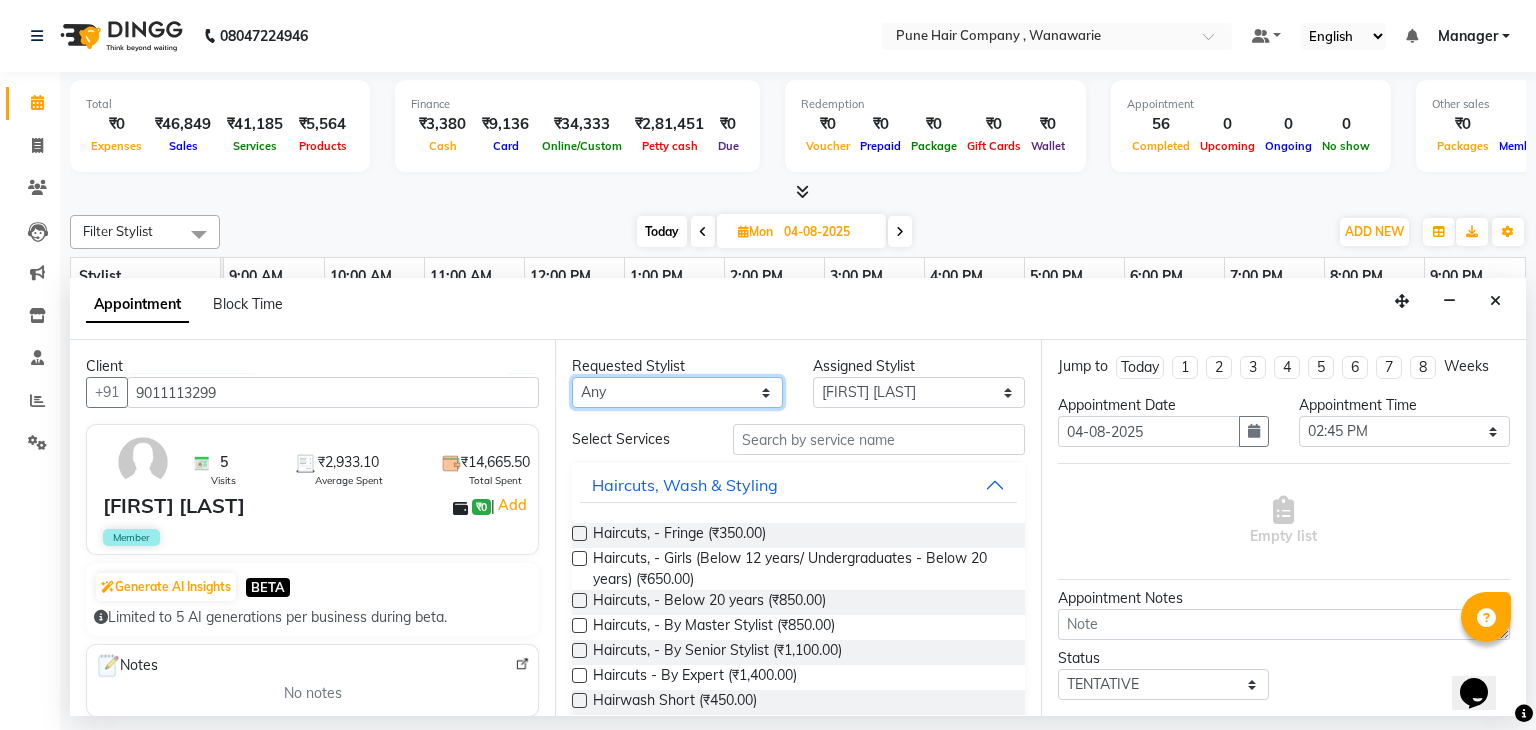 click on "Any [NAME] [NAME] [NAME] [NAME] [NAME] [NAME]" at bounding box center (677, 392) 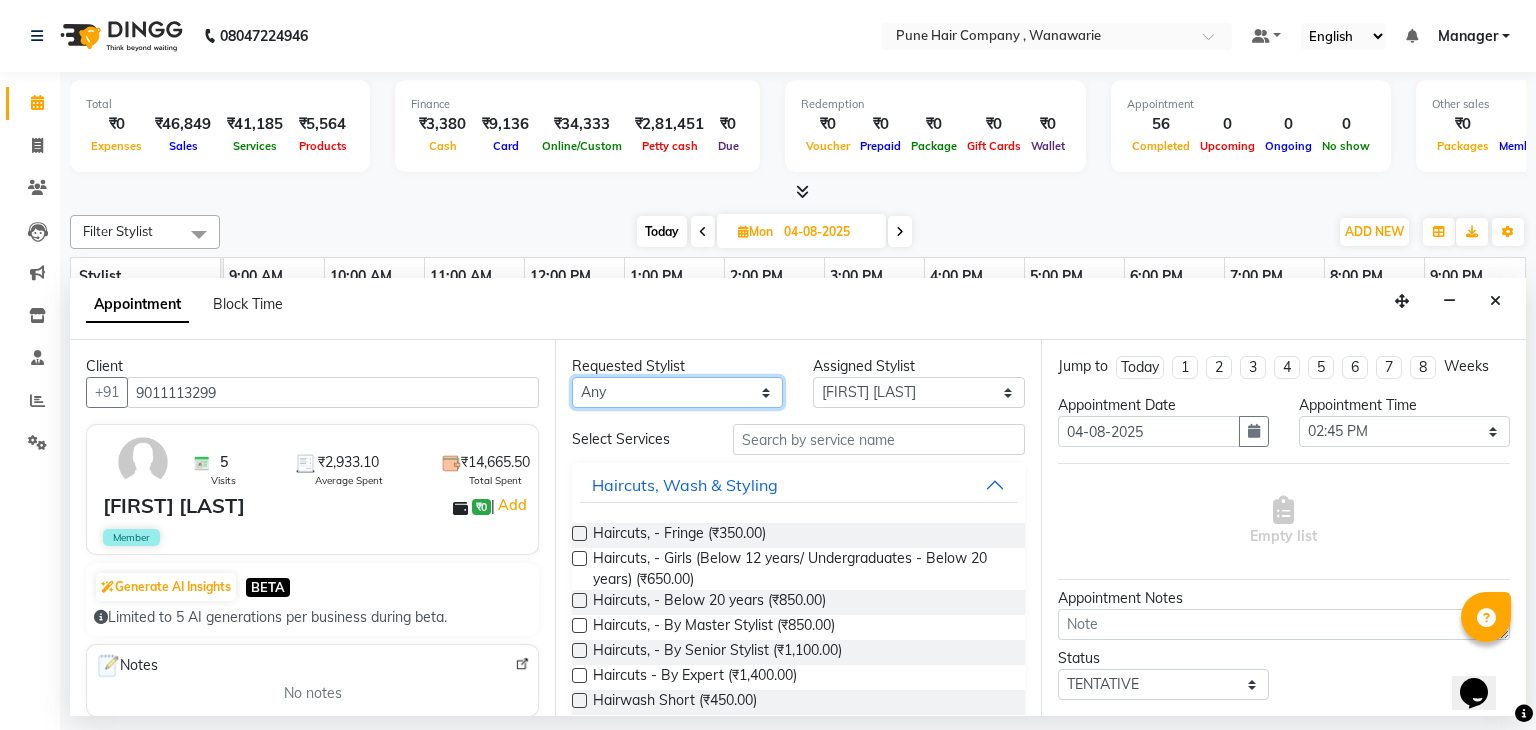 select on "74603" 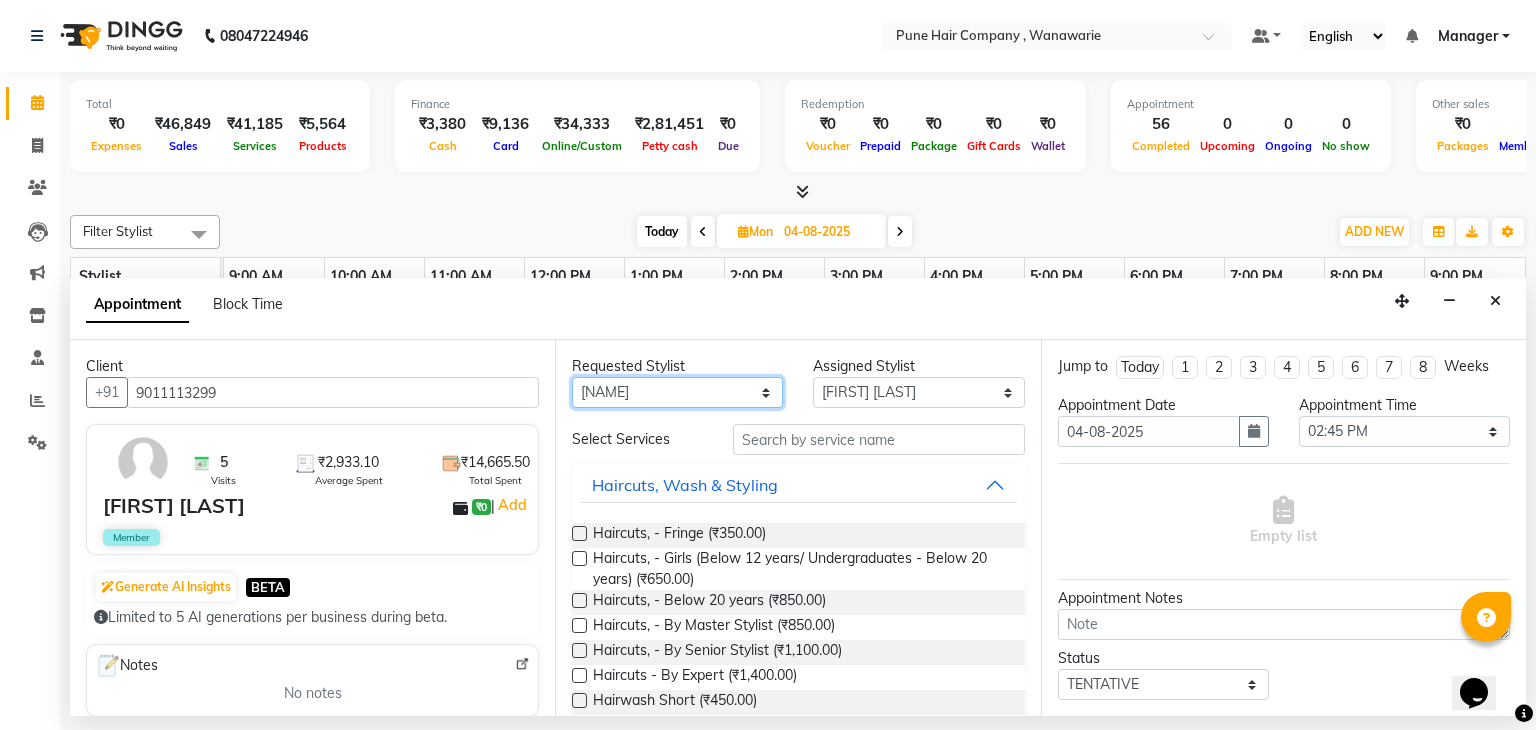 click on "Any [NAME] [NAME] [NAME] [NAME] [NAME] [NAME]" at bounding box center [677, 392] 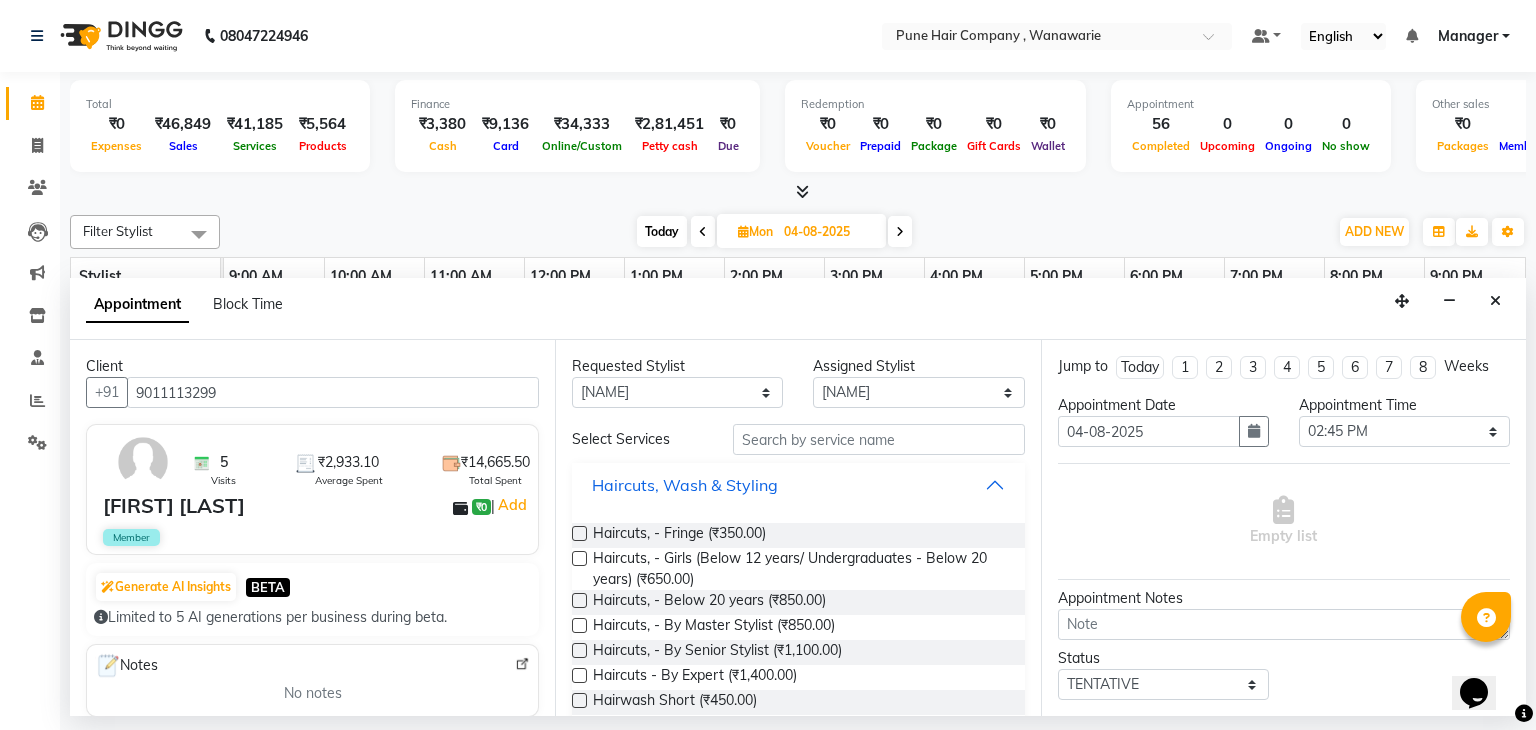 click on "Haircuts, Wash & Styling" at bounding box center (798, 485) 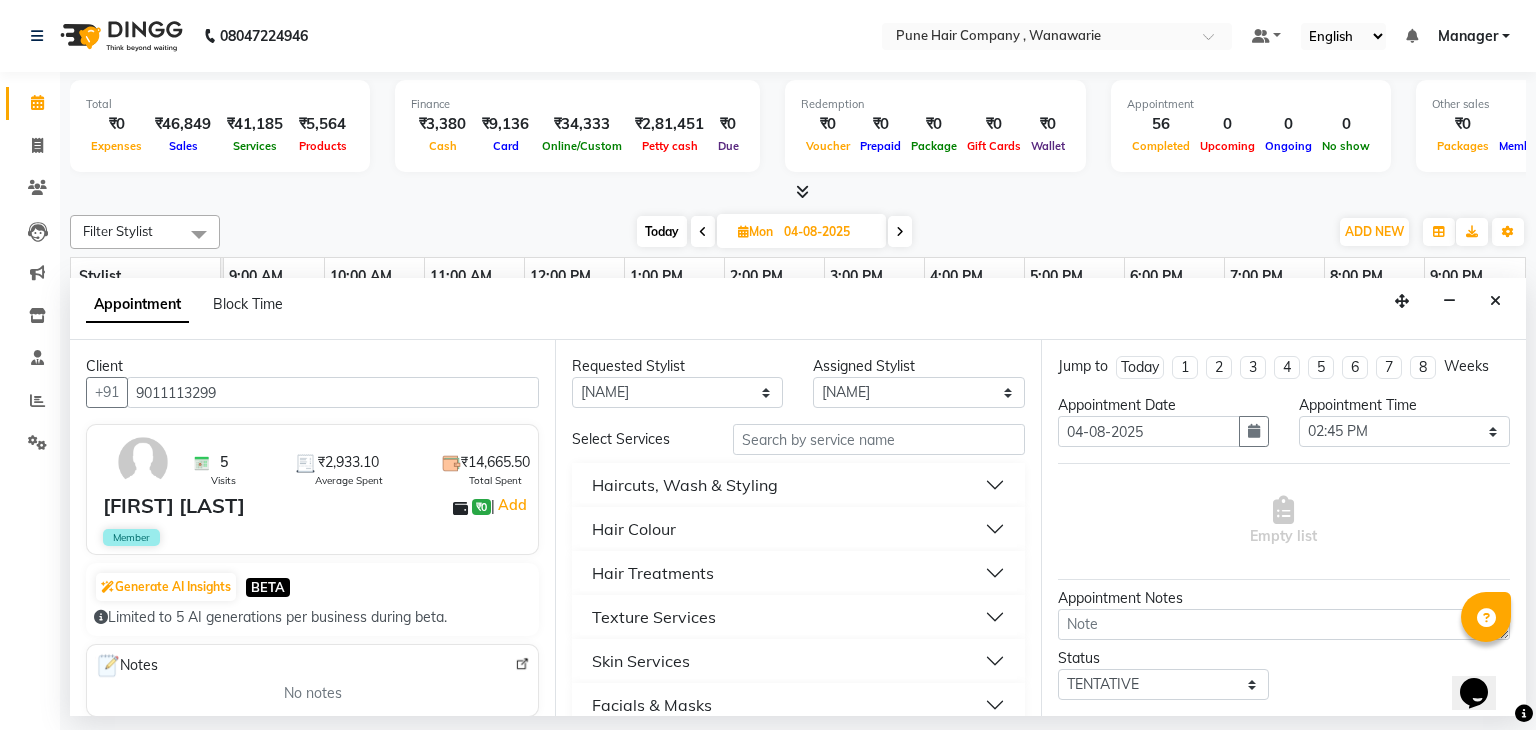 scroll, scrollTop: 71, scrollLeft: 0, axis: vertical 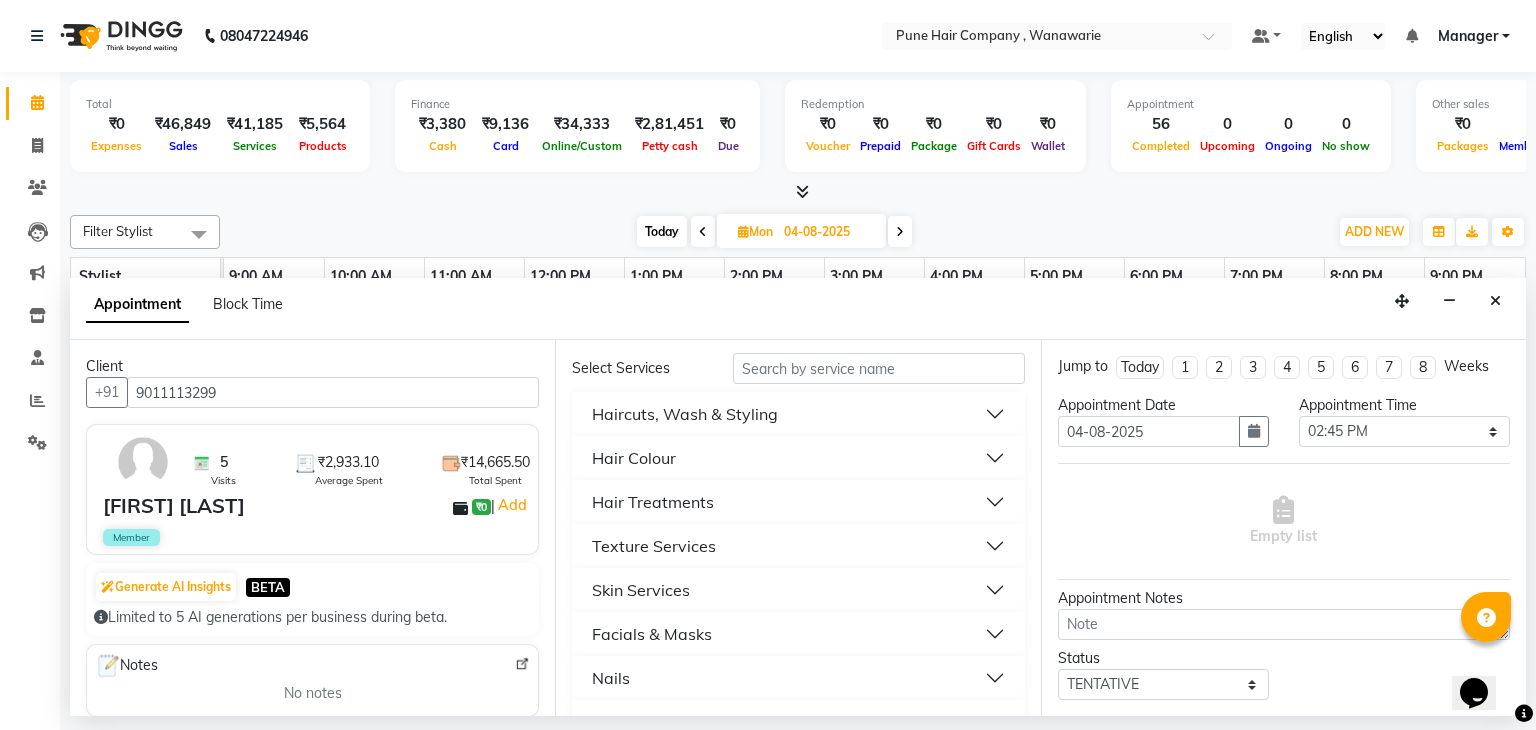 click on "Hair Colour" at bounding box center (798, 458) 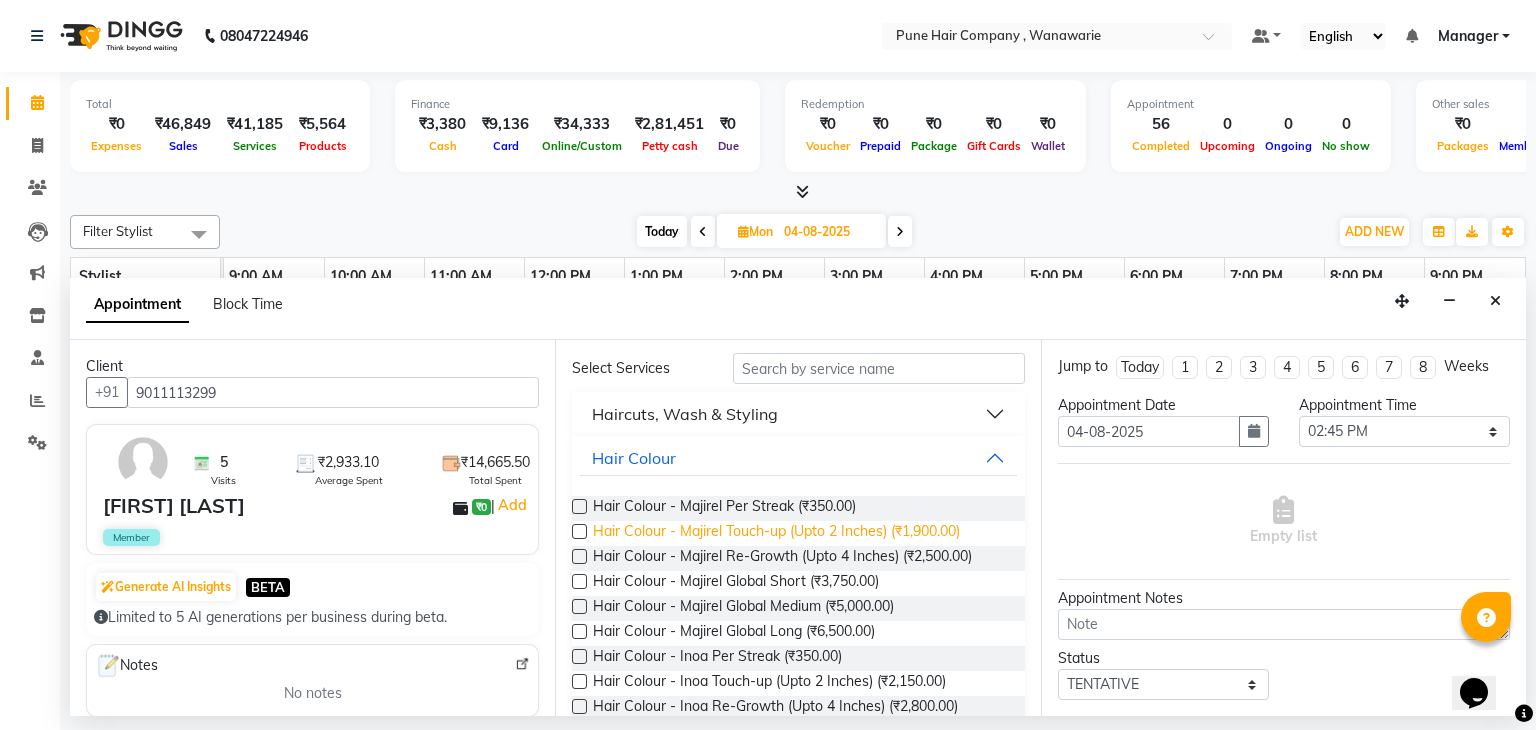 click on "Hair Colour - Majirel Touch-up (Upto 2 Inches) (₹1,900.00)" at bounding box center [776, 533] 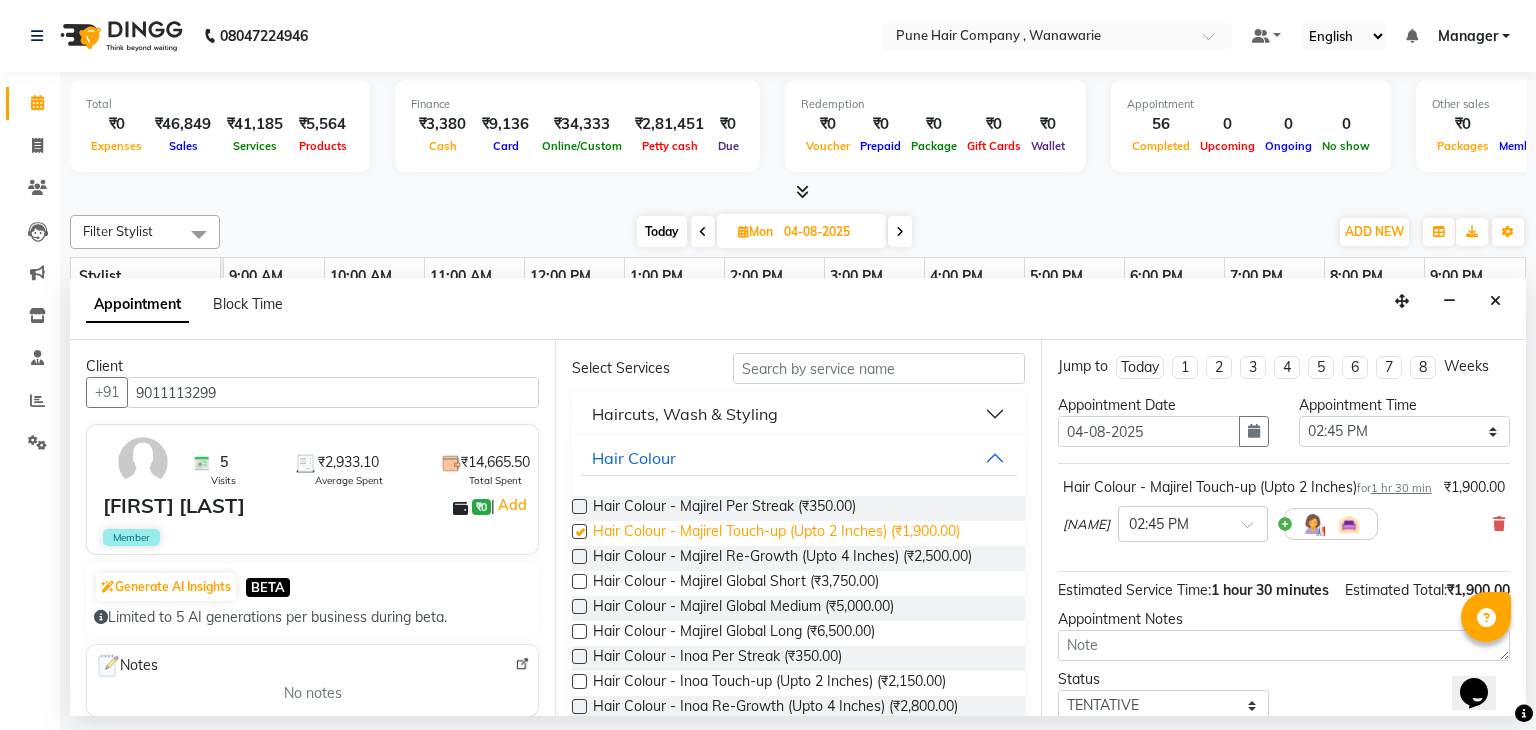 checkbox on "false" 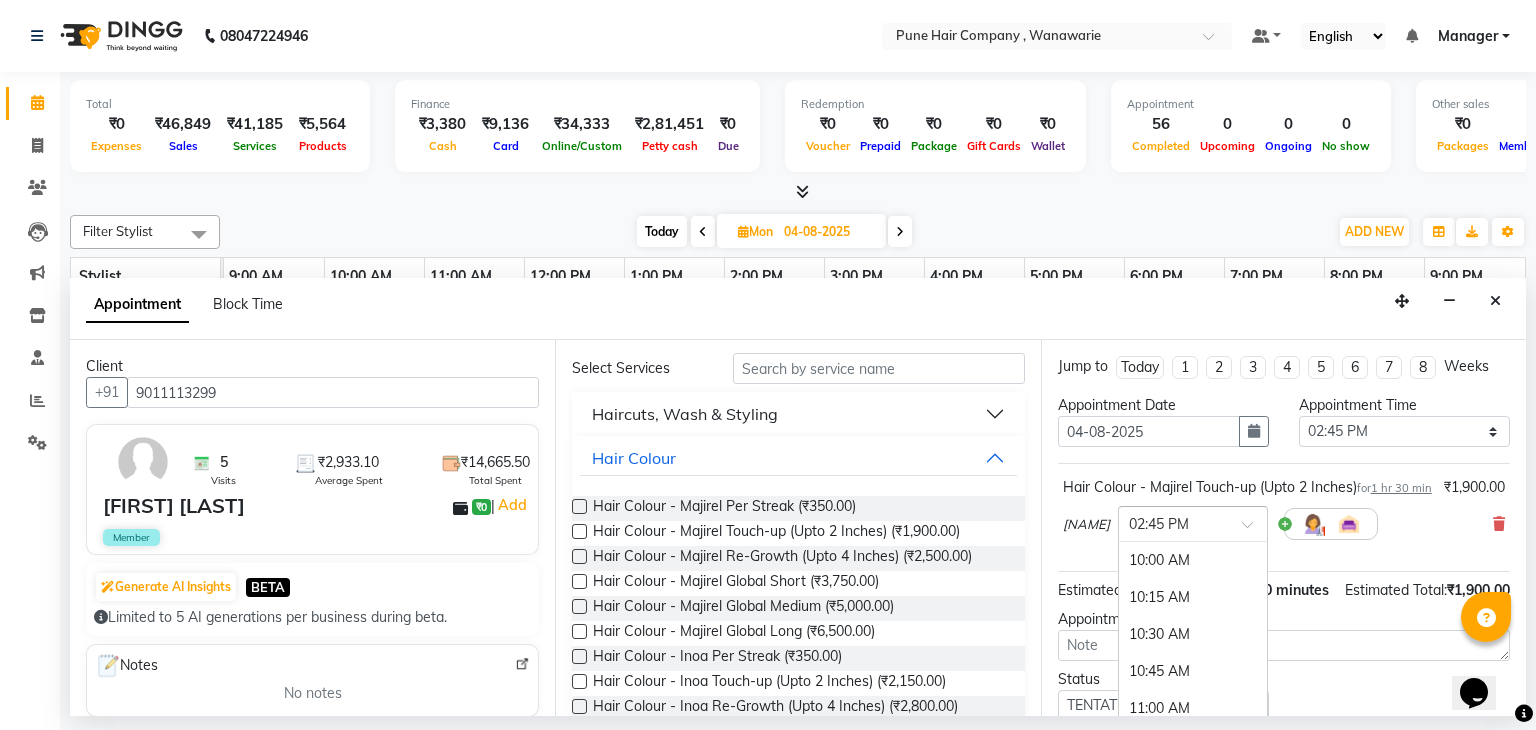 click at bounding box center (1254, 530) 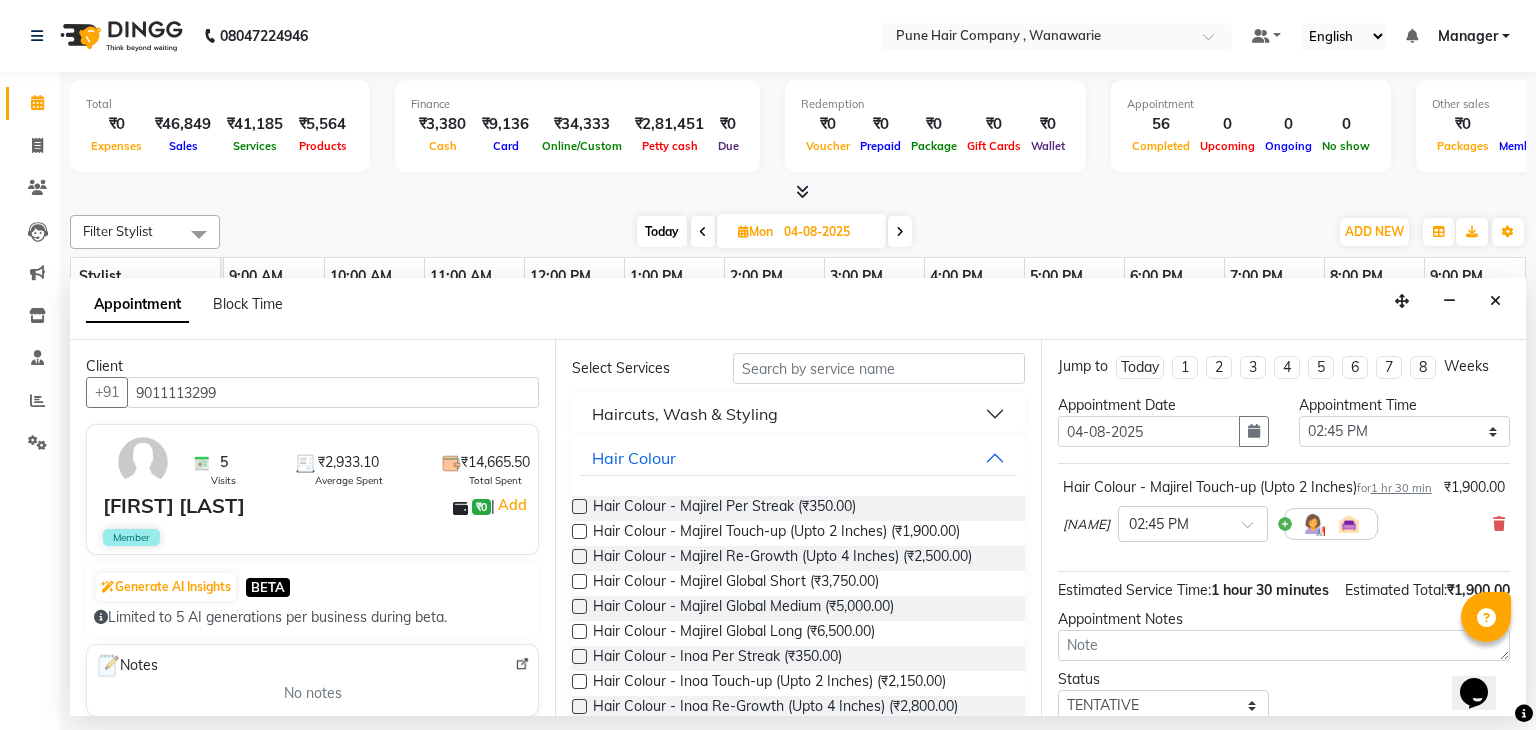click on "Hair Colour - Majirel Touch-up (Upto 2 Inches) for 1 hr 30 min ₹1,900.00 [PERSON] × 02:45 PM" at bounding box center (1284, 517) 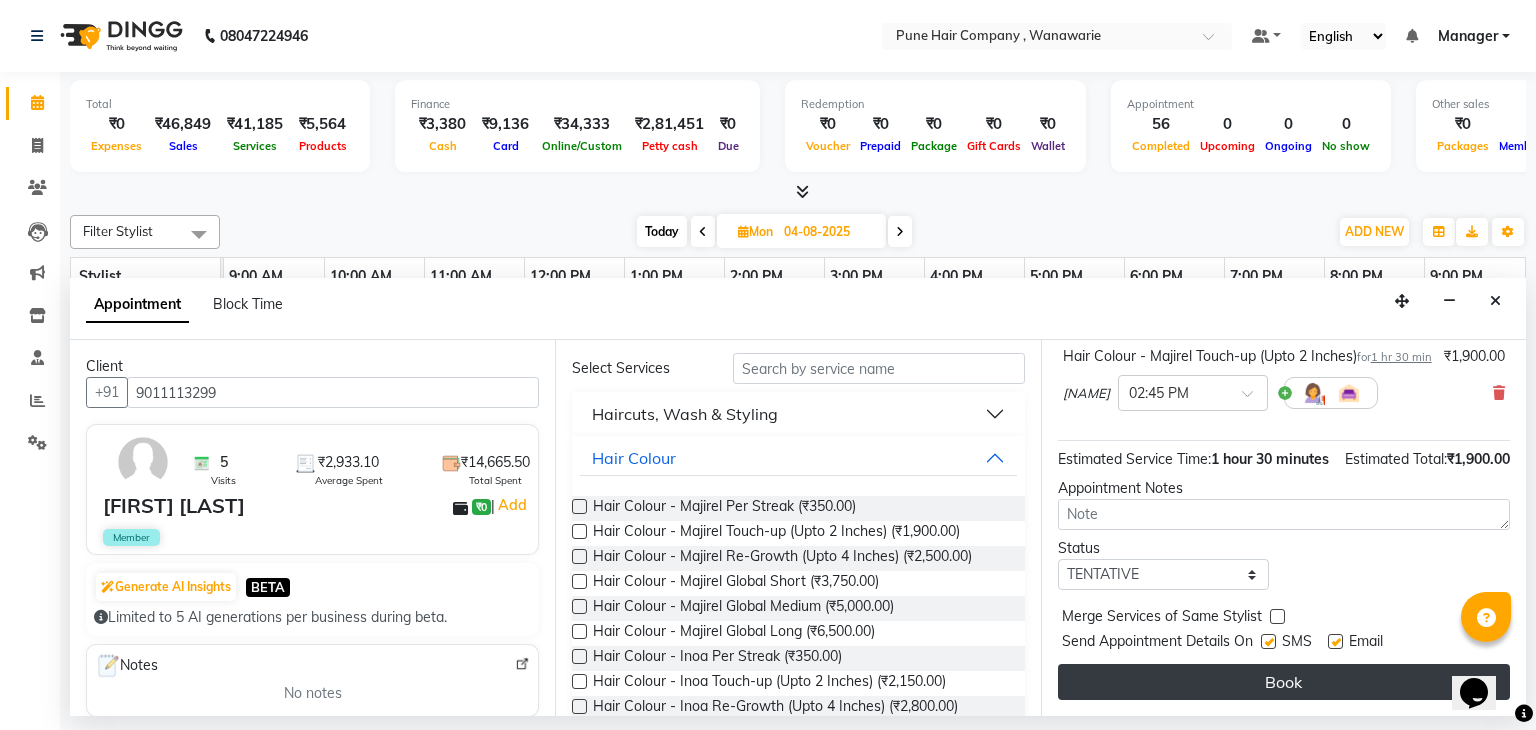 click on "Book" at bounding box center [1284, 682] 